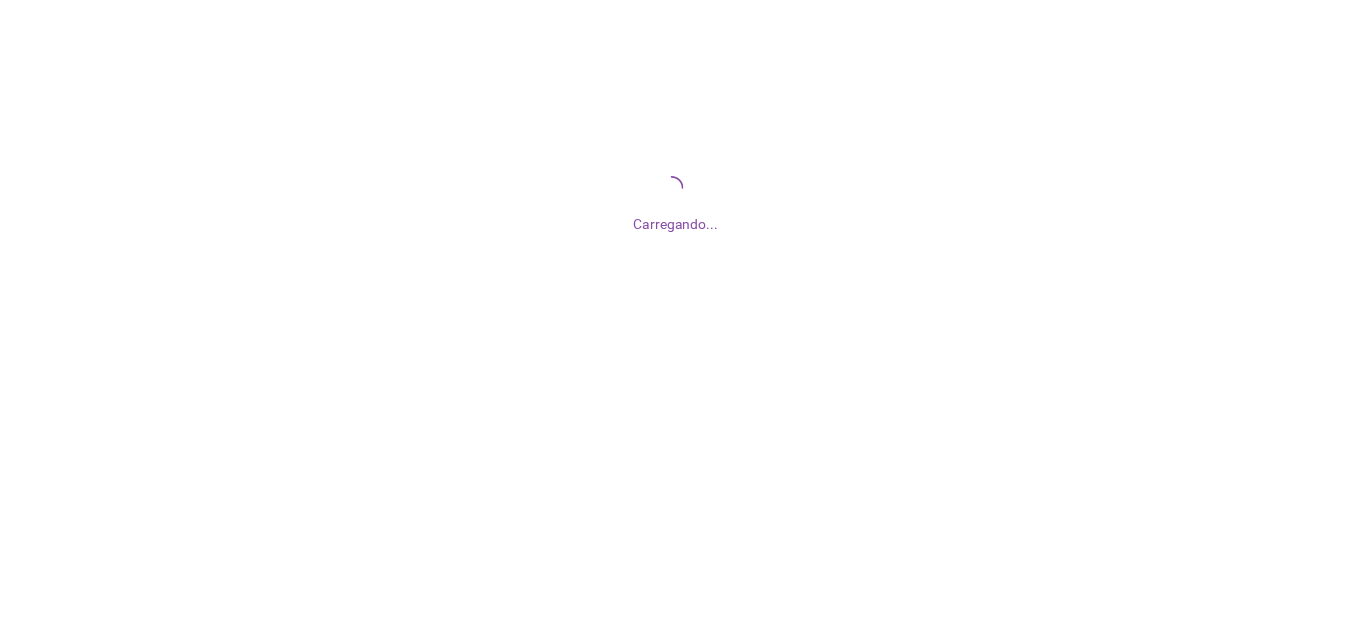 scroll, scrollTop: 0, scrollLeft: 0, axis: both 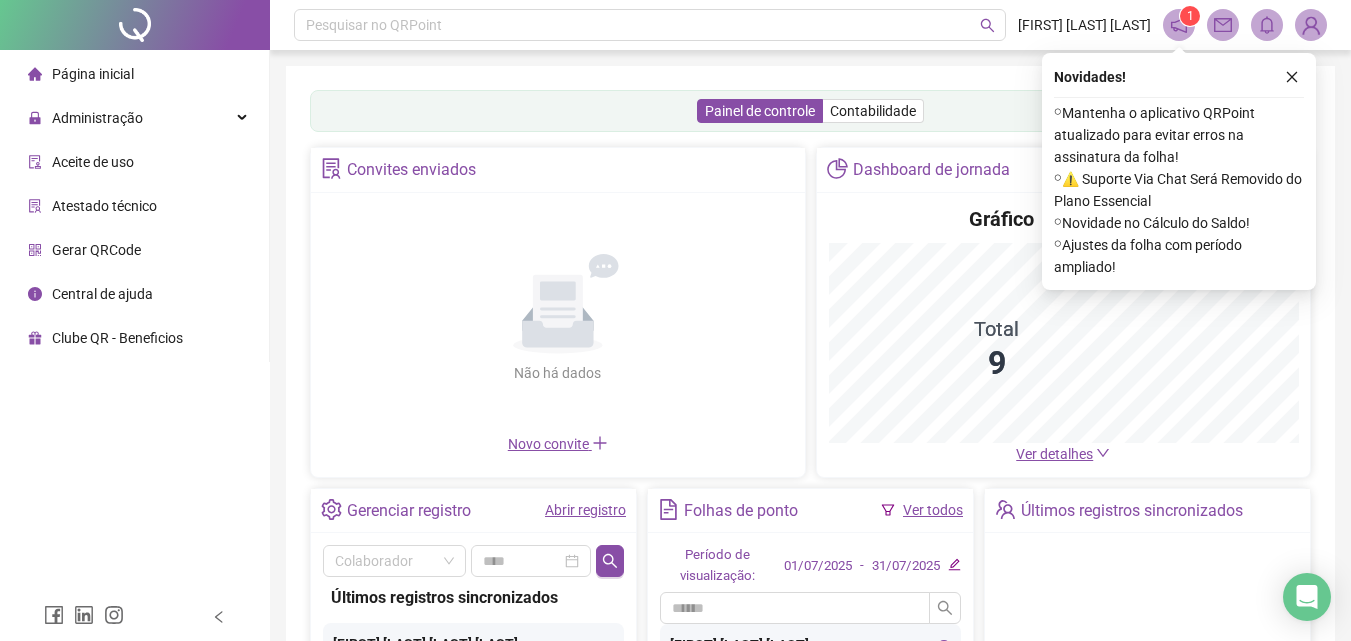 click on "Administração" at bounding box center (134, 118) 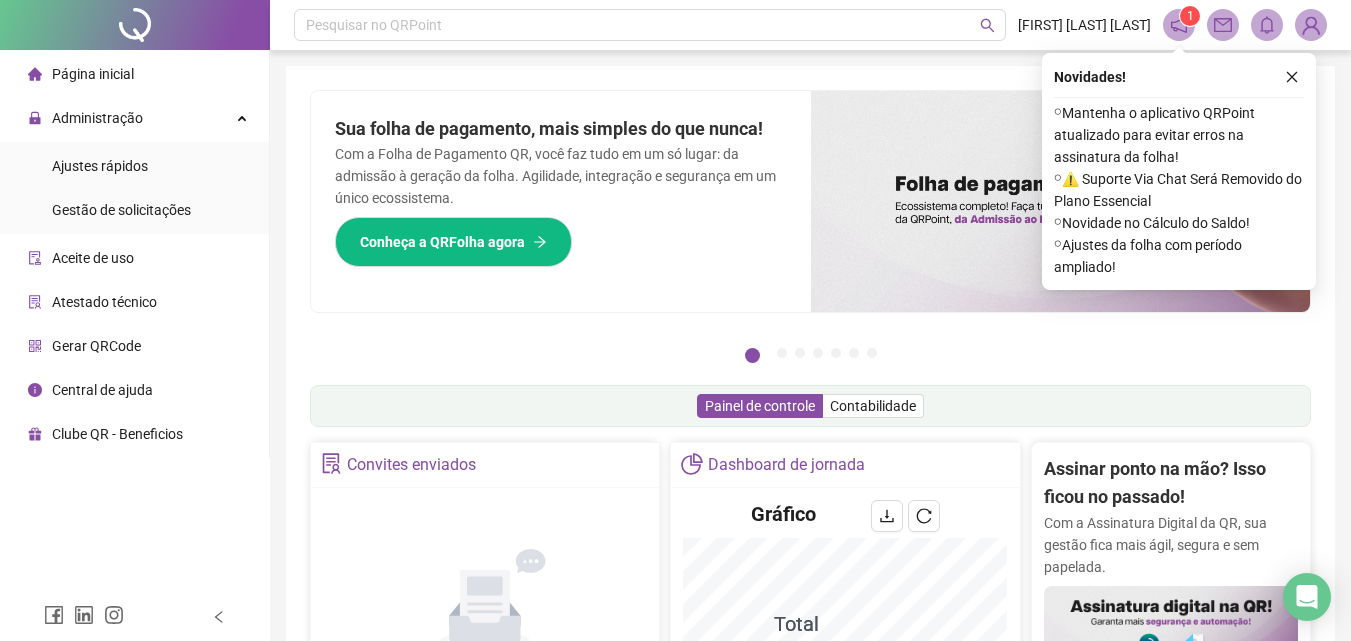 scroll, scrollTop: 500, scrollLeft: 0, axis: vertical 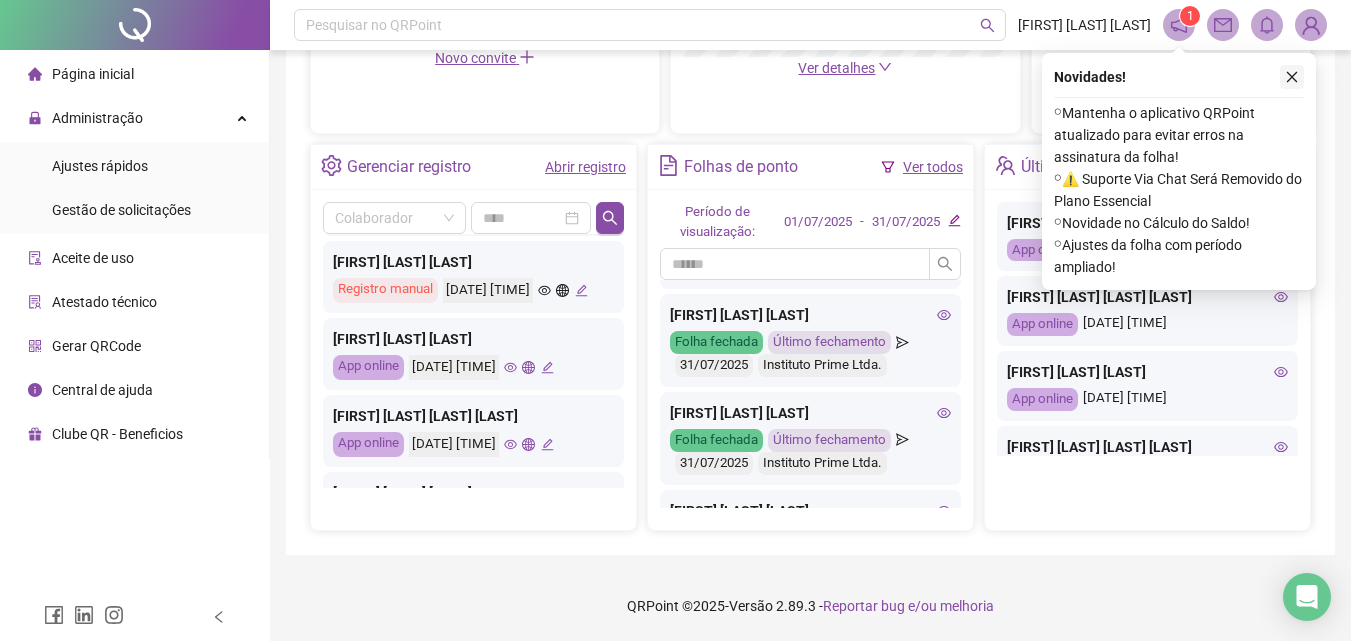 click at bounding box center [1292, 77] 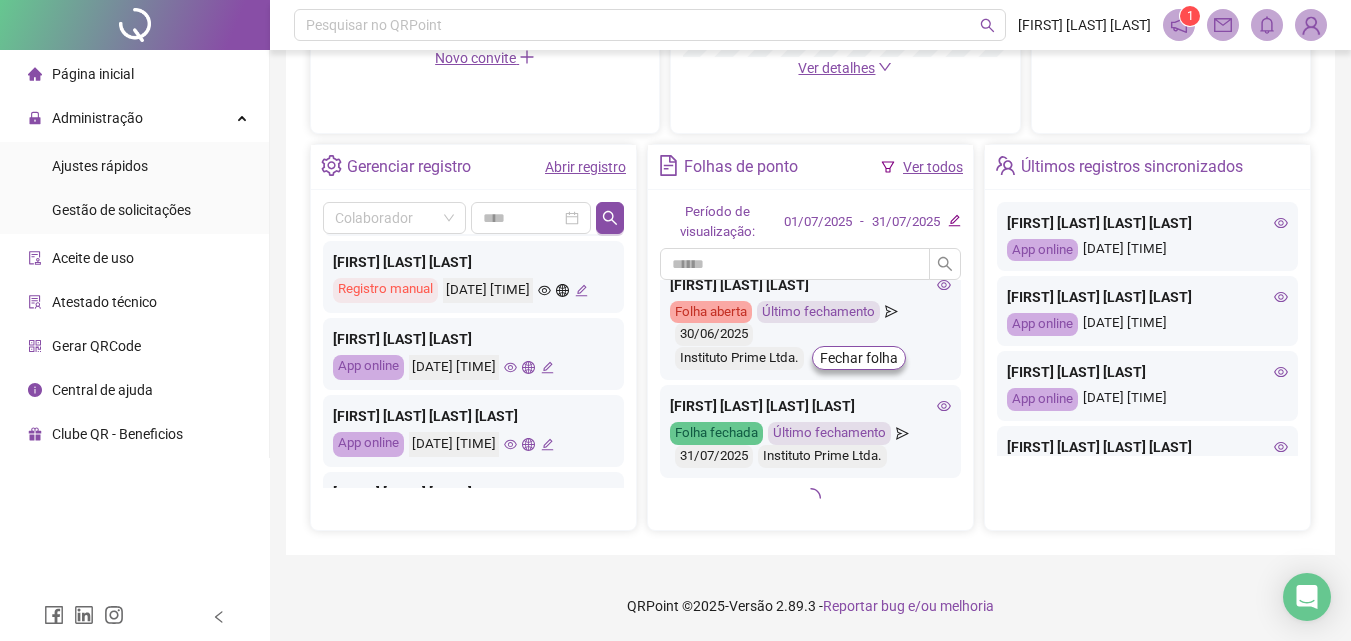 scroll, scrollTop: 748, scrollLeft: 0, axis: vertical 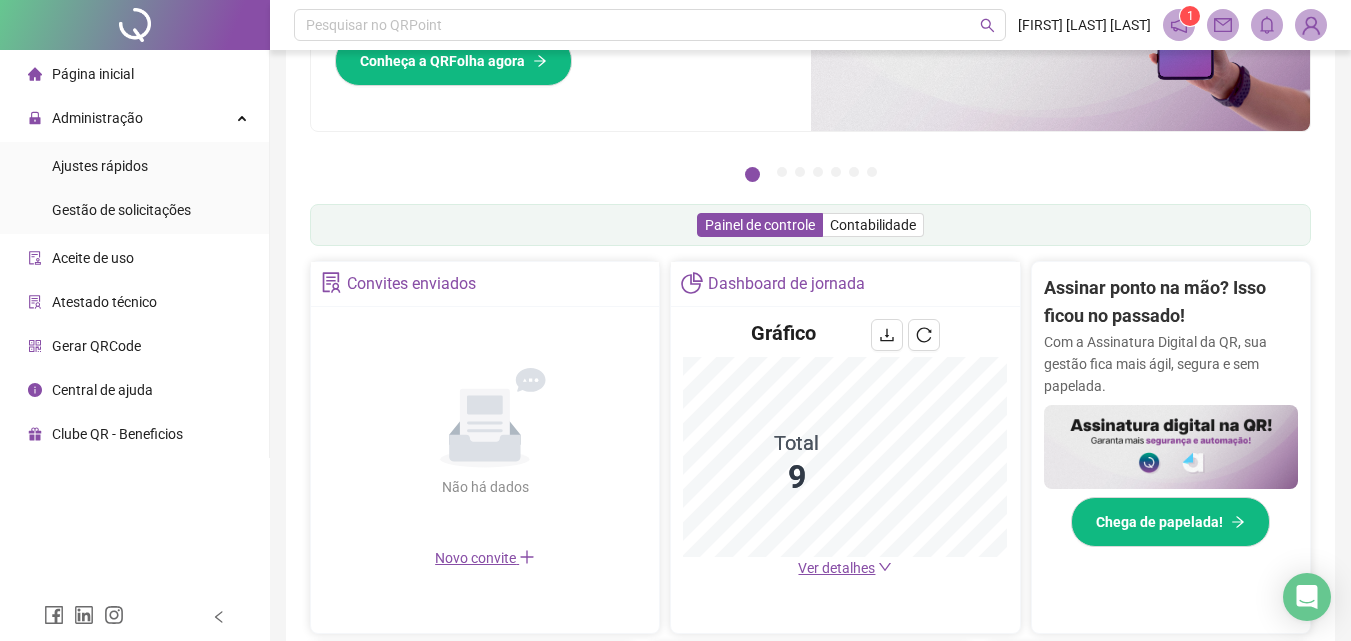 click at bounding box center (1311, 25) 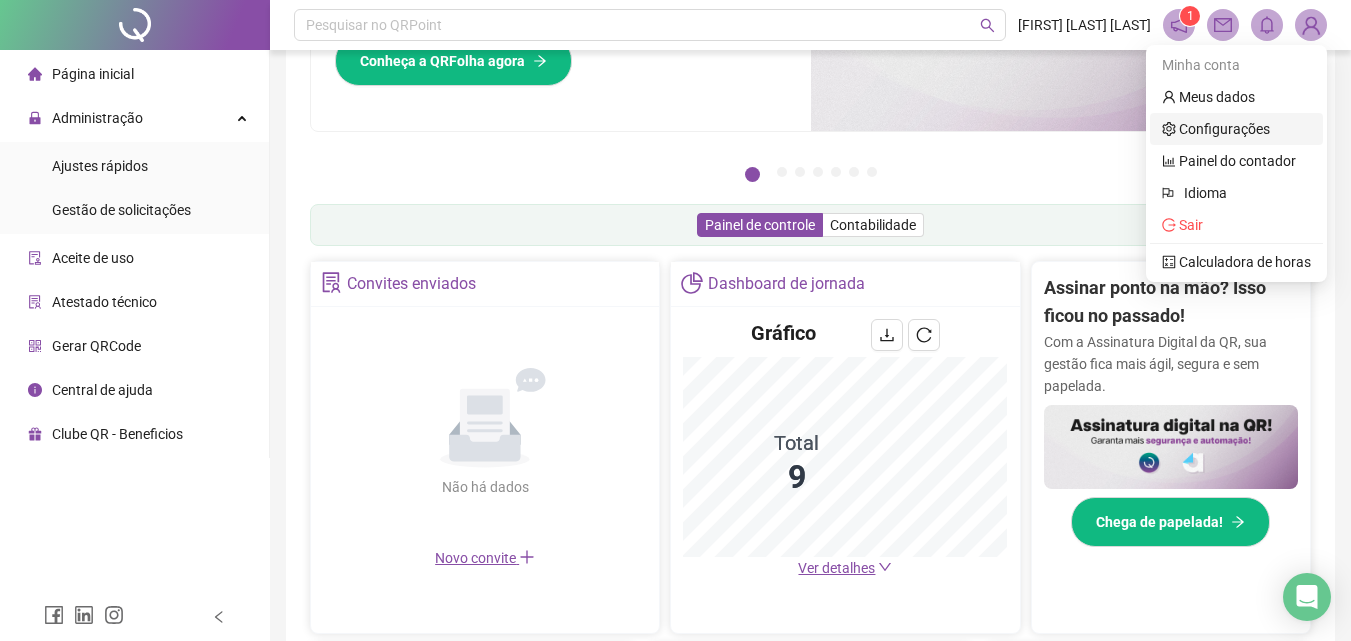 click on "Configurações" at bounding box center (1216, 129) 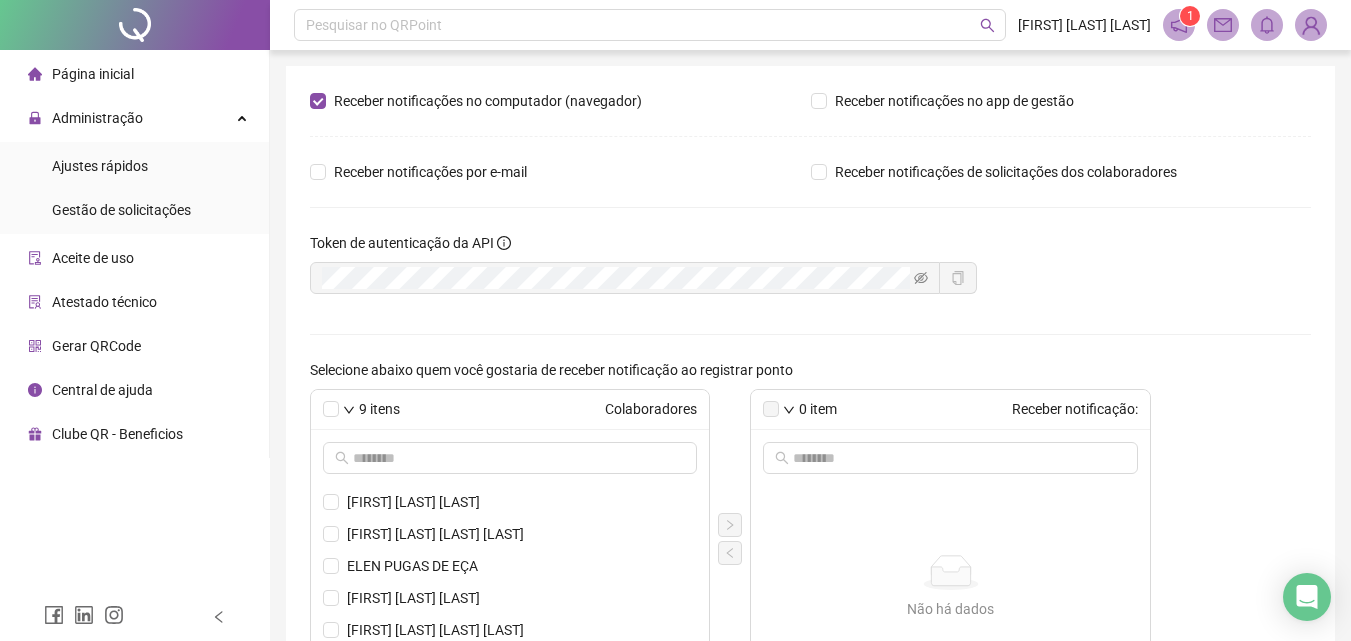 scroll, scrollTop: 174, scrollLeft: 0, axis: vertical 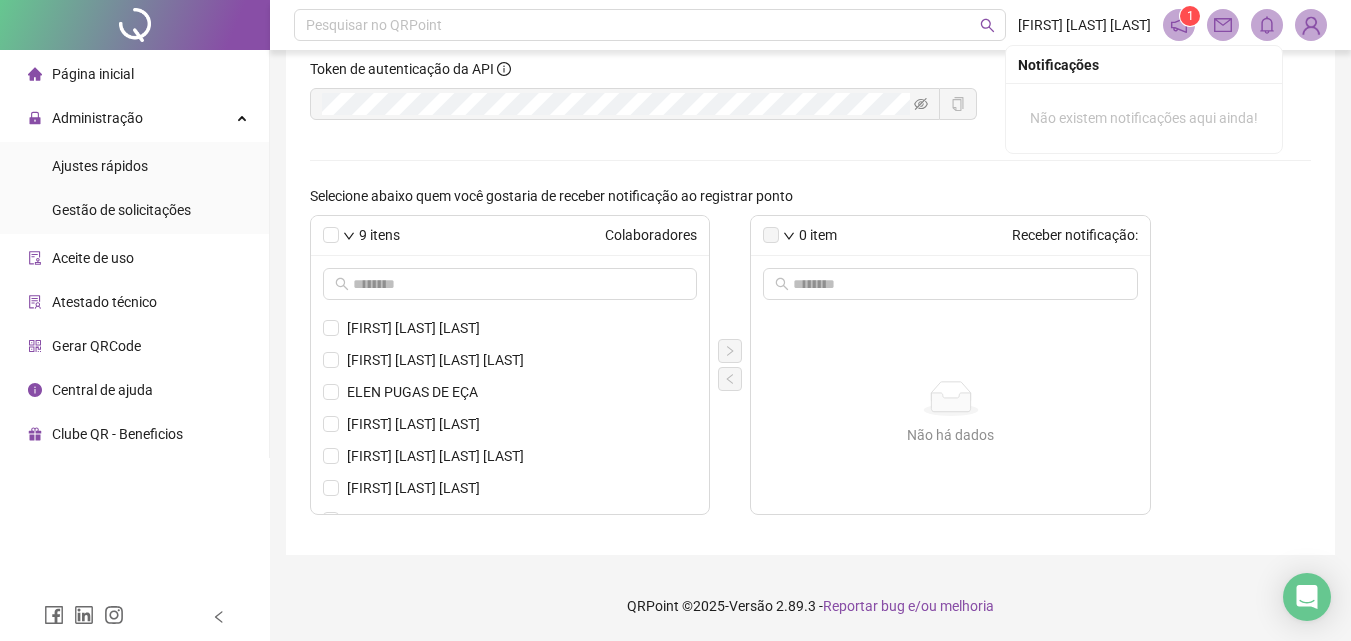 click 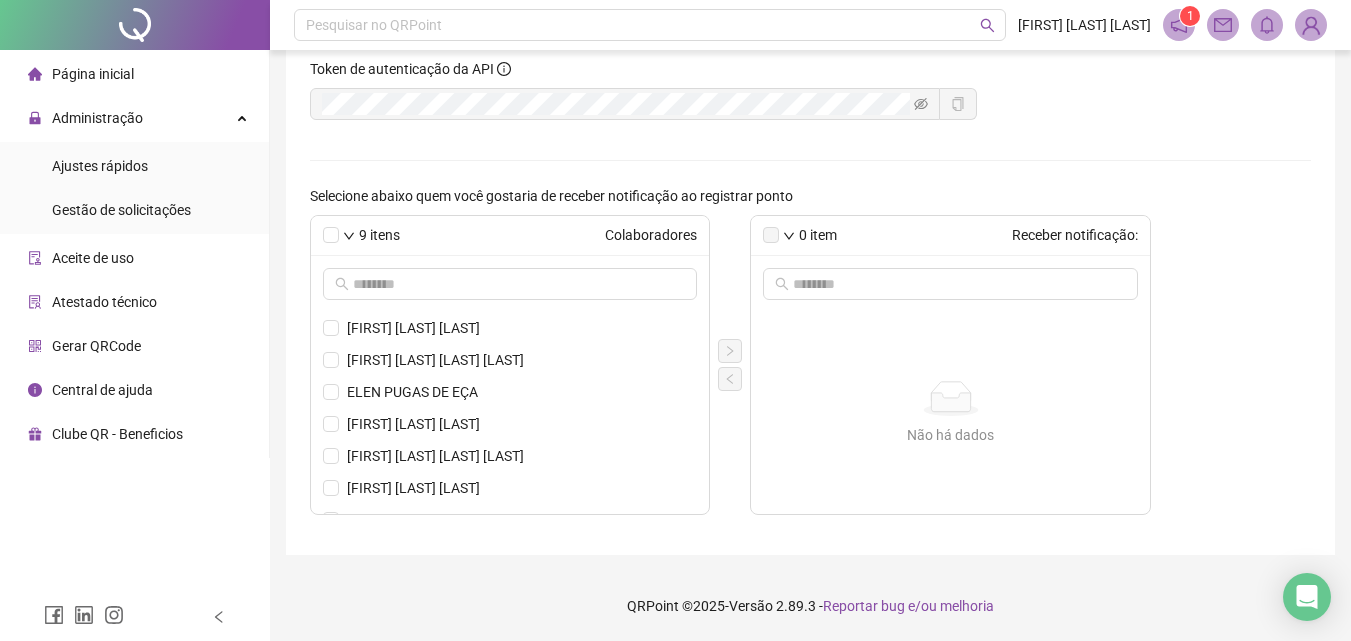 click 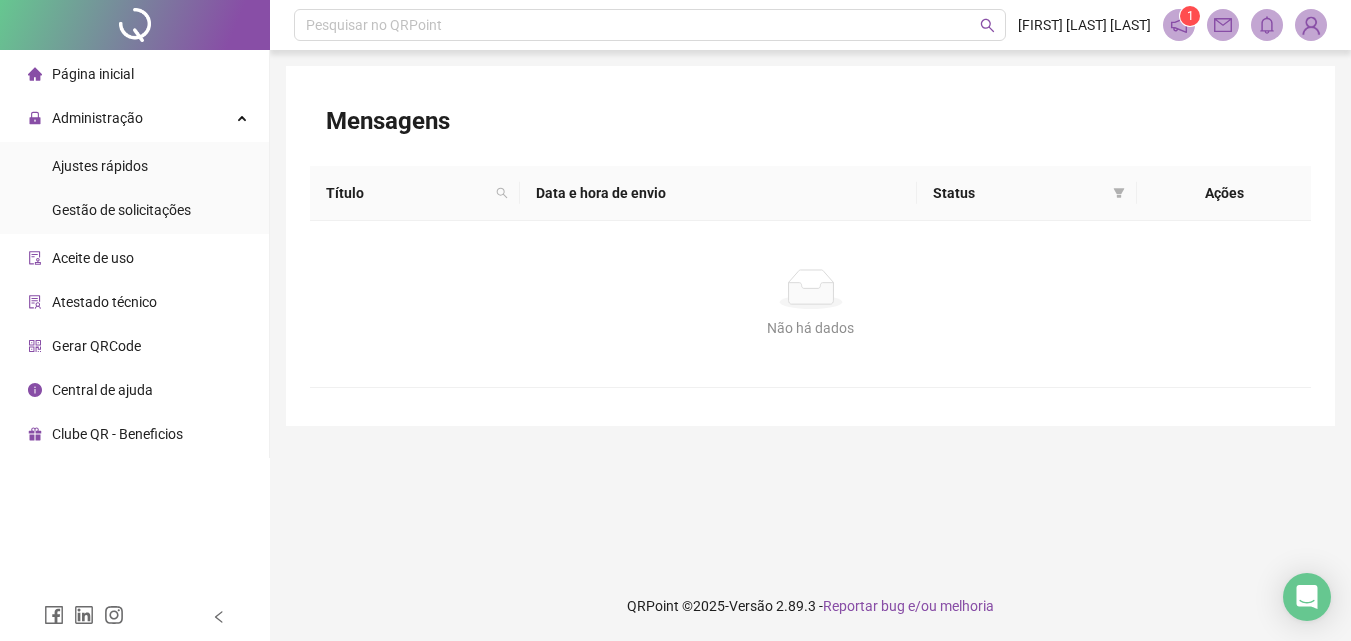 scroll, scrollTop: 0, scrollLeft: 0, axis: both 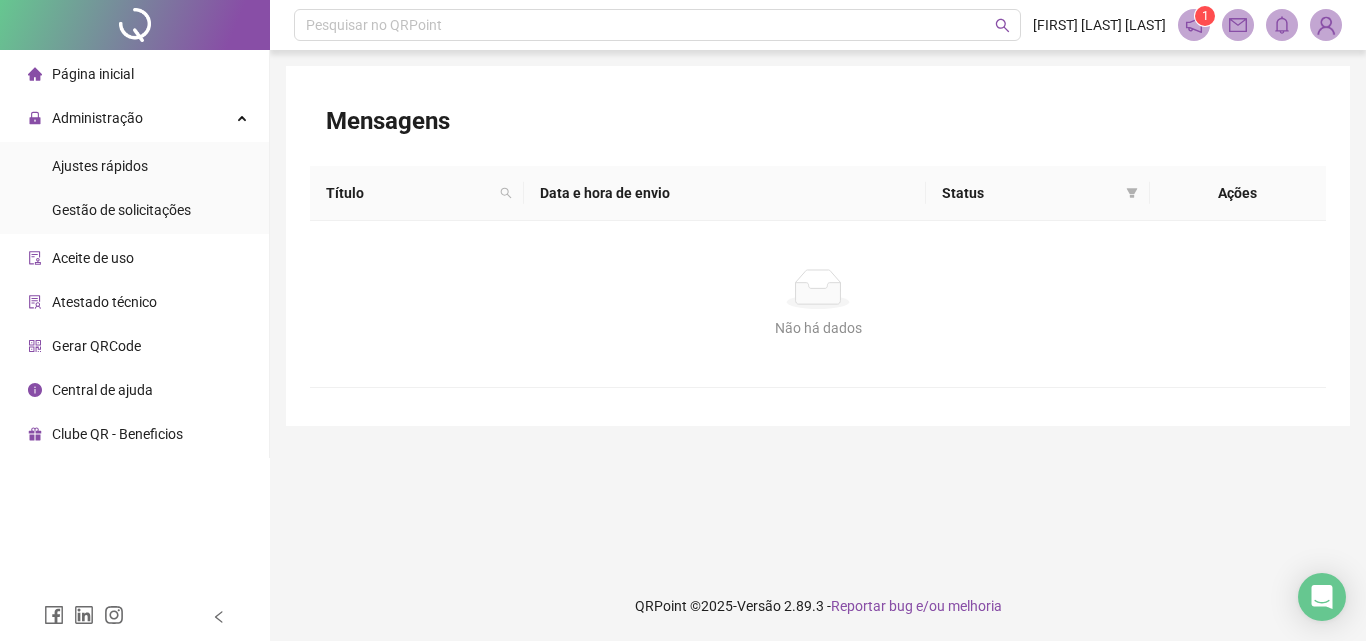 click 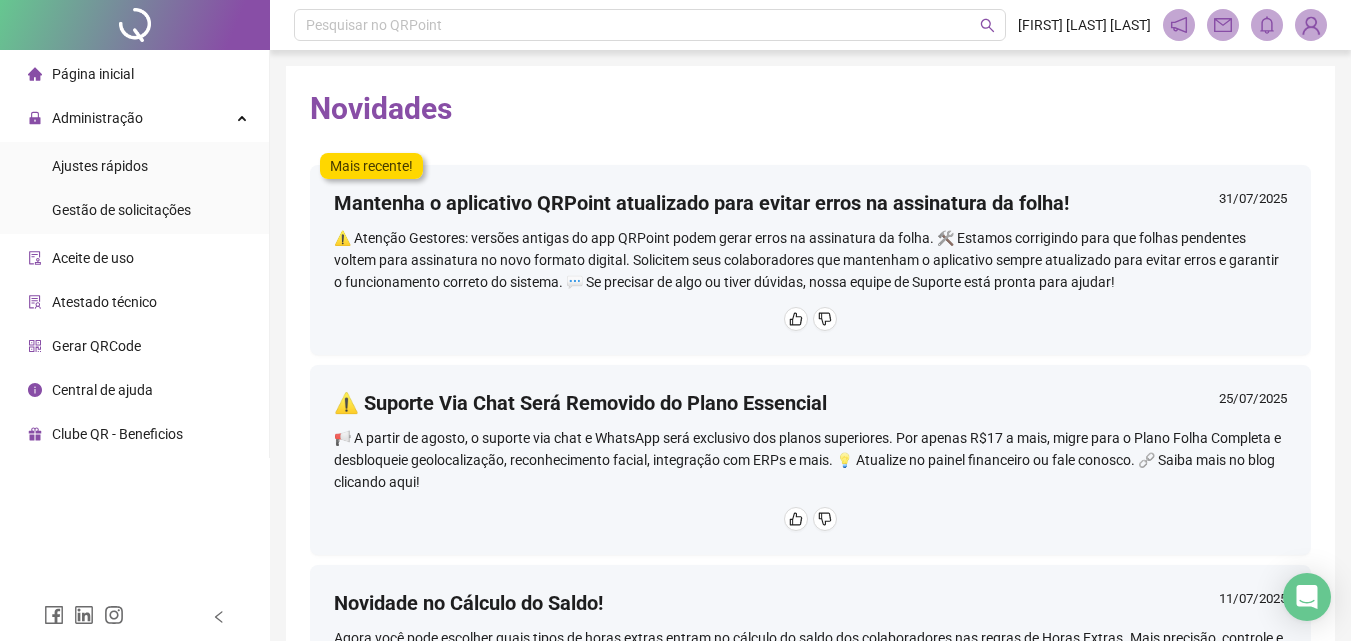 click at bounding box center (1311, 25) 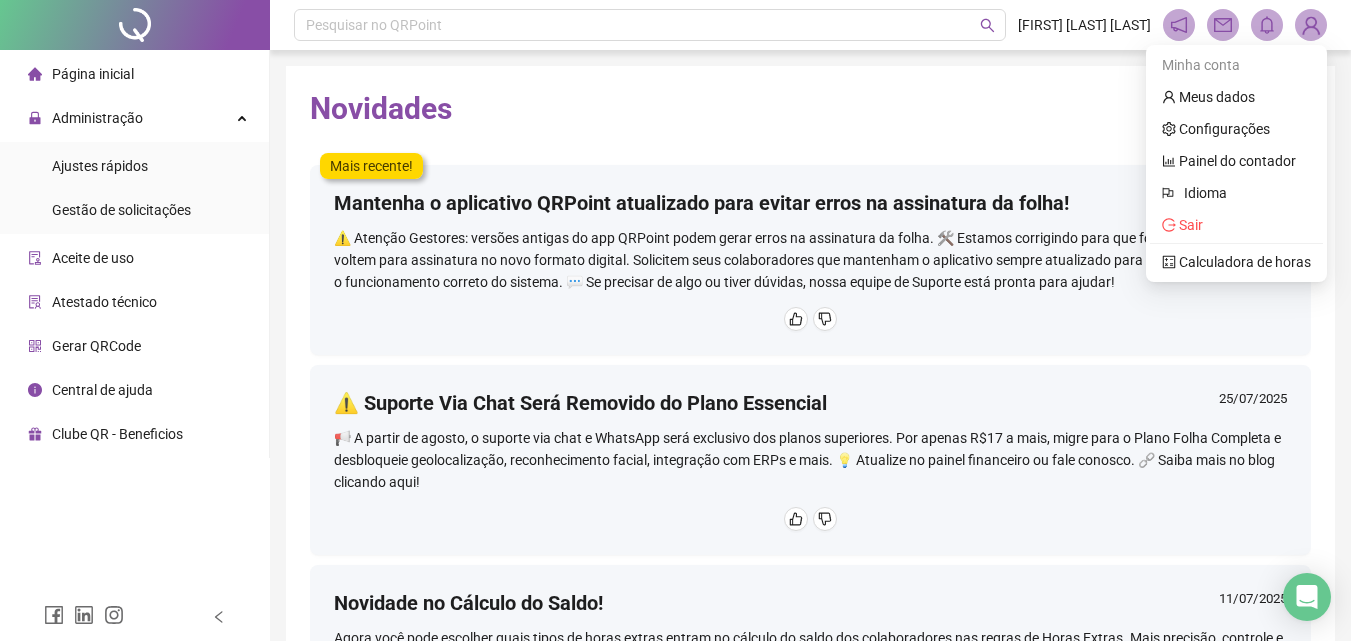 click on "Página inicial" at bounding box center (93, 74) 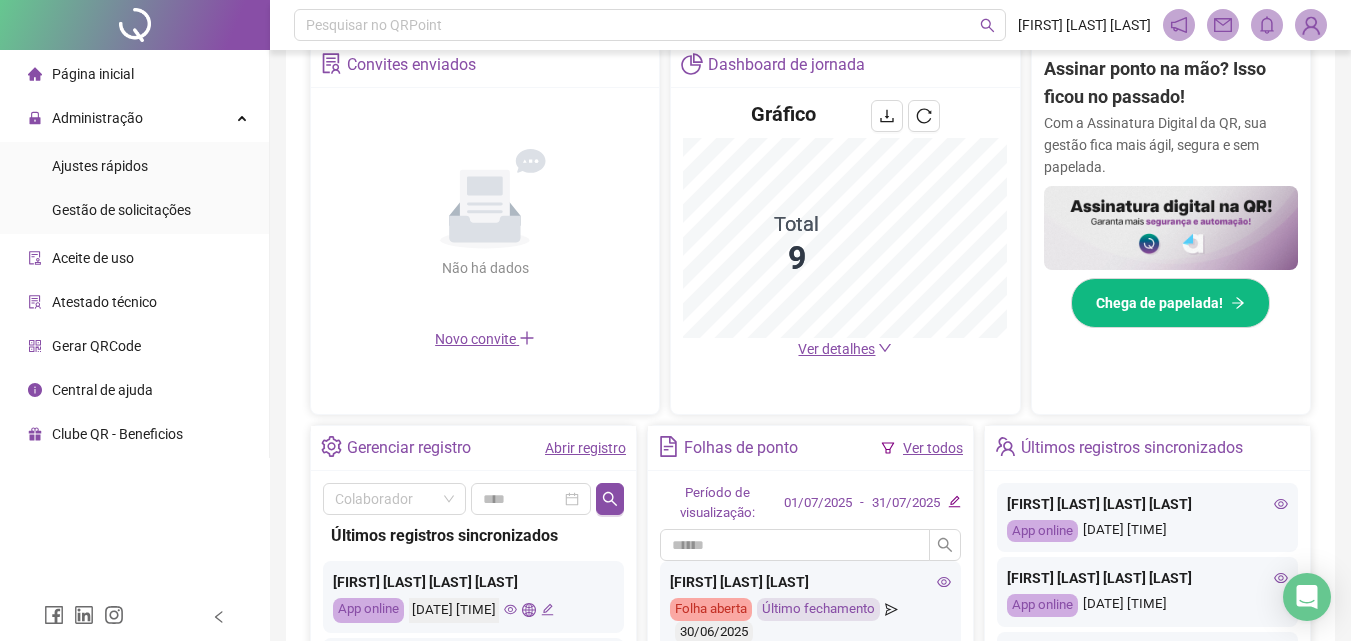 scroll, scrollTop: 500, scrollLeft: 0, axis: vertical 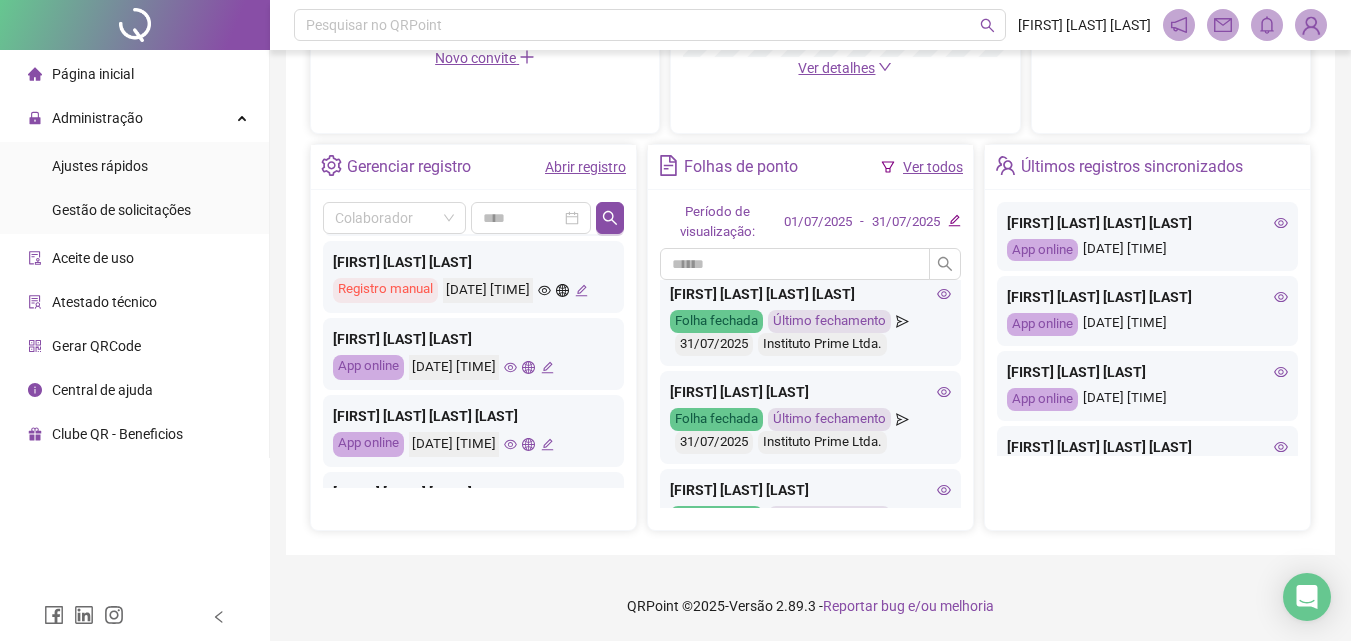 click 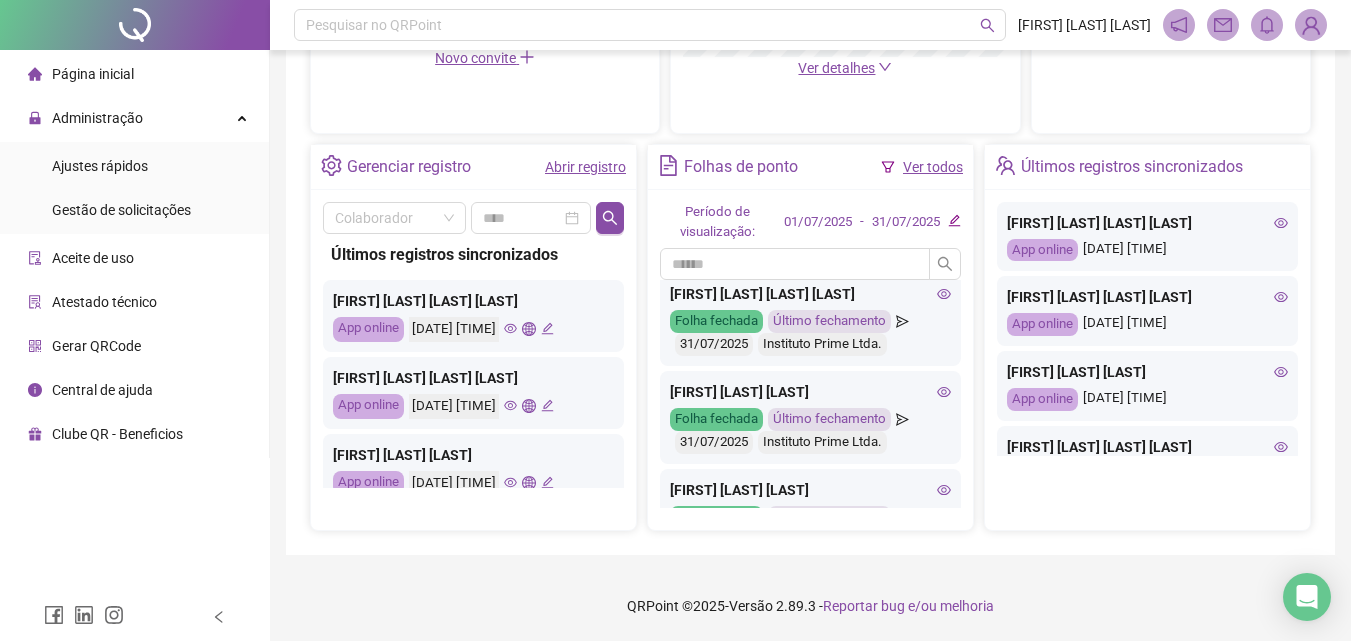 scroll, scrollTop: 0, scrollLeft: 0, axis: both 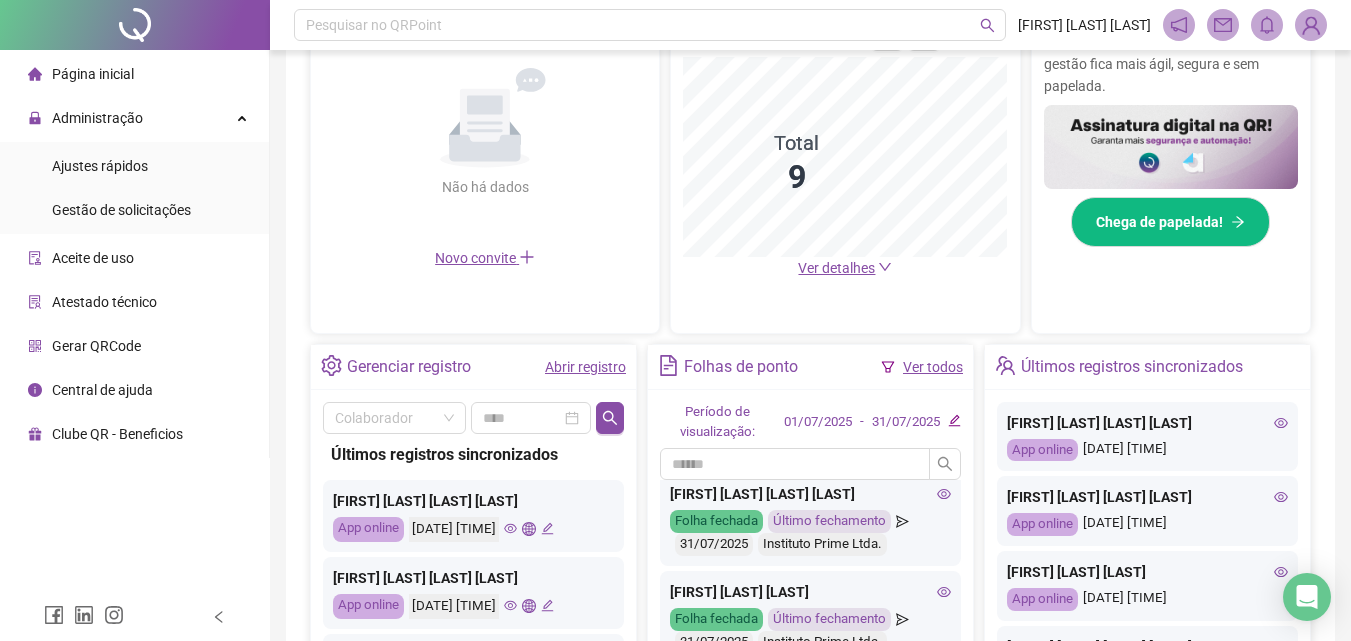 click on "Abrir registro" at bounding box center (585, 367) 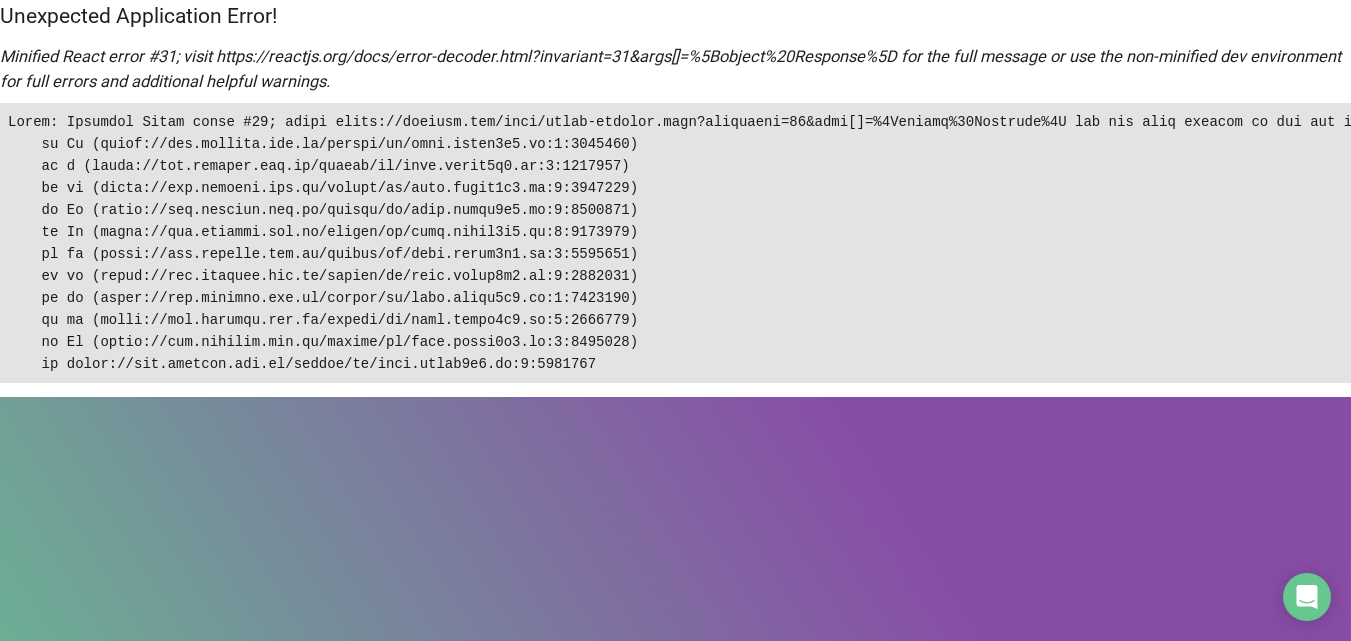 scroll, scrollTop: 0, scrollLeft: 0, axis: both 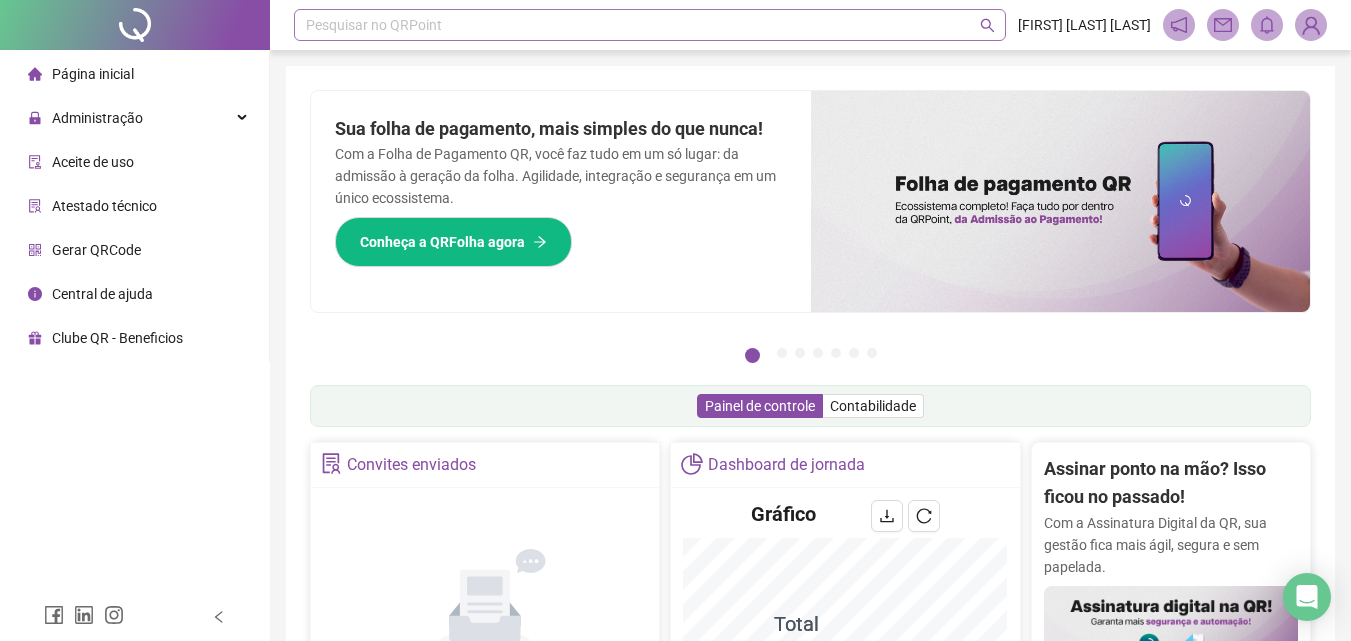 click on "Pesquisar no QRPoint" at bounding box center (650, 25) 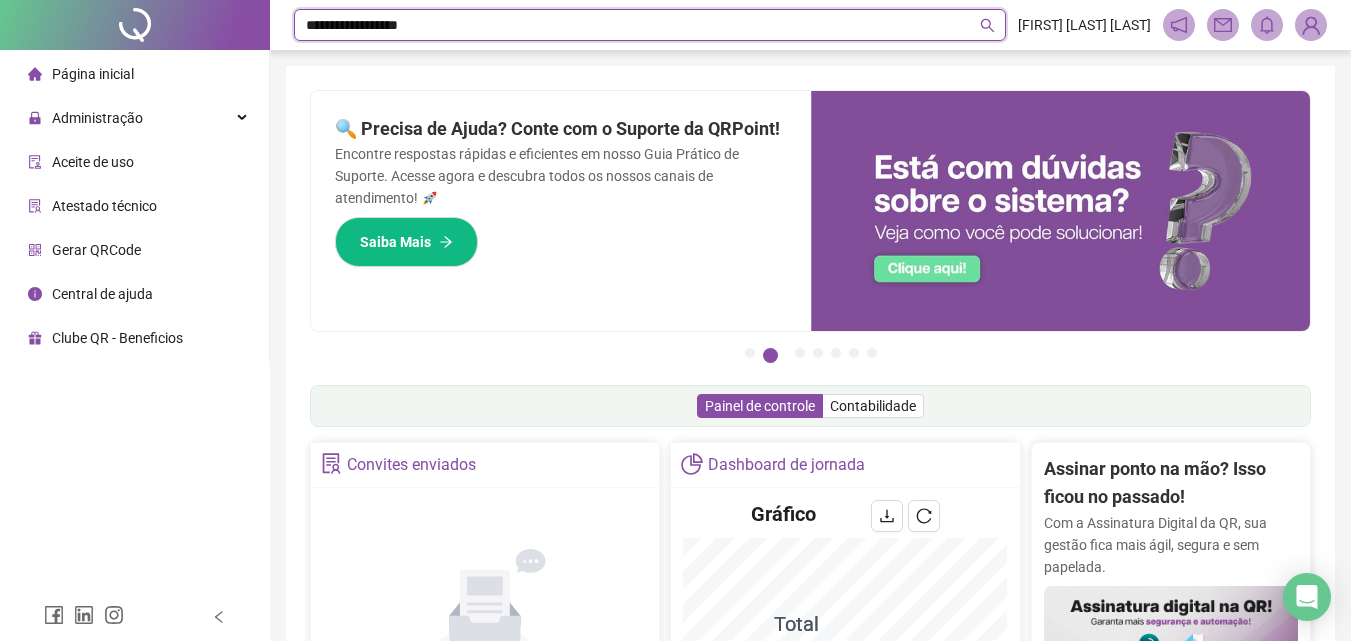 type on "**********" 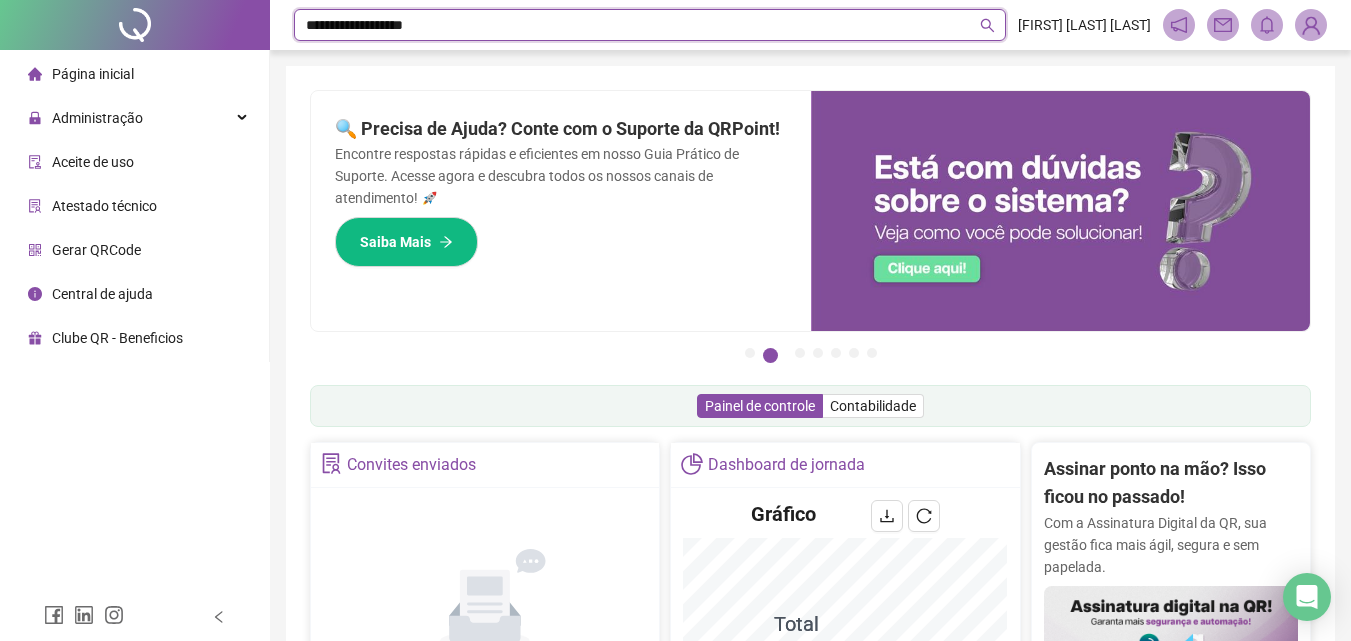 click 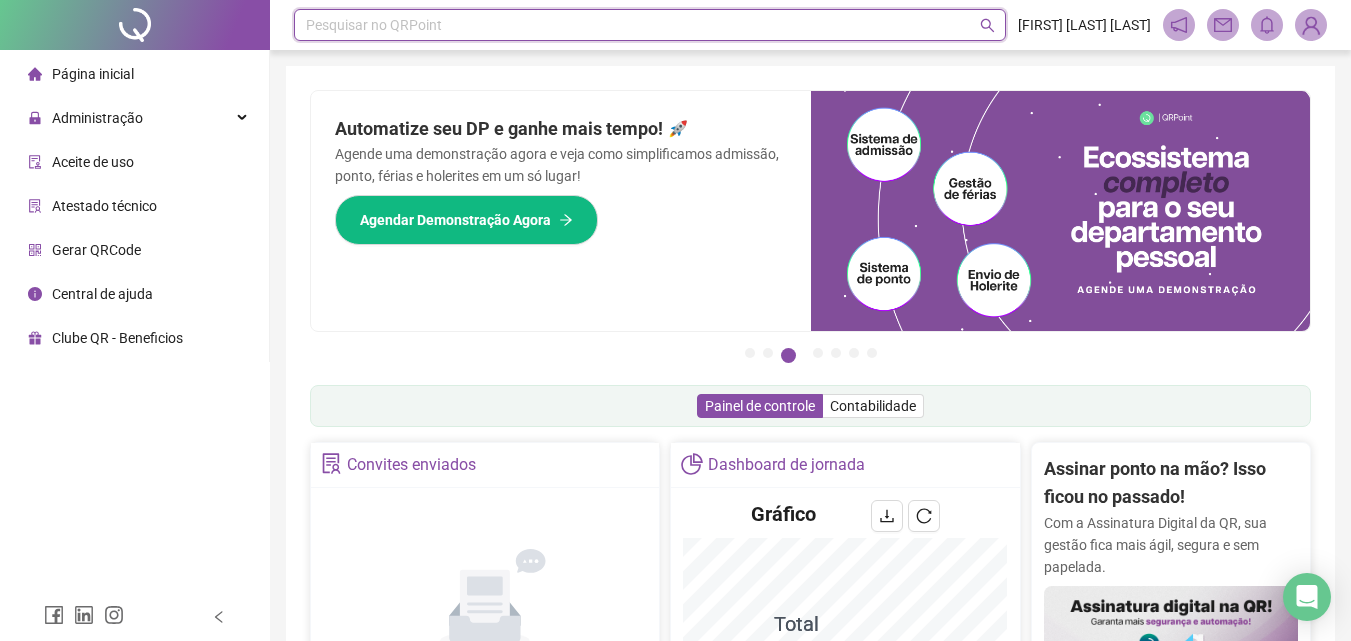 click on "Pesquisar no QRPoint" at bounding box center [650, 25] 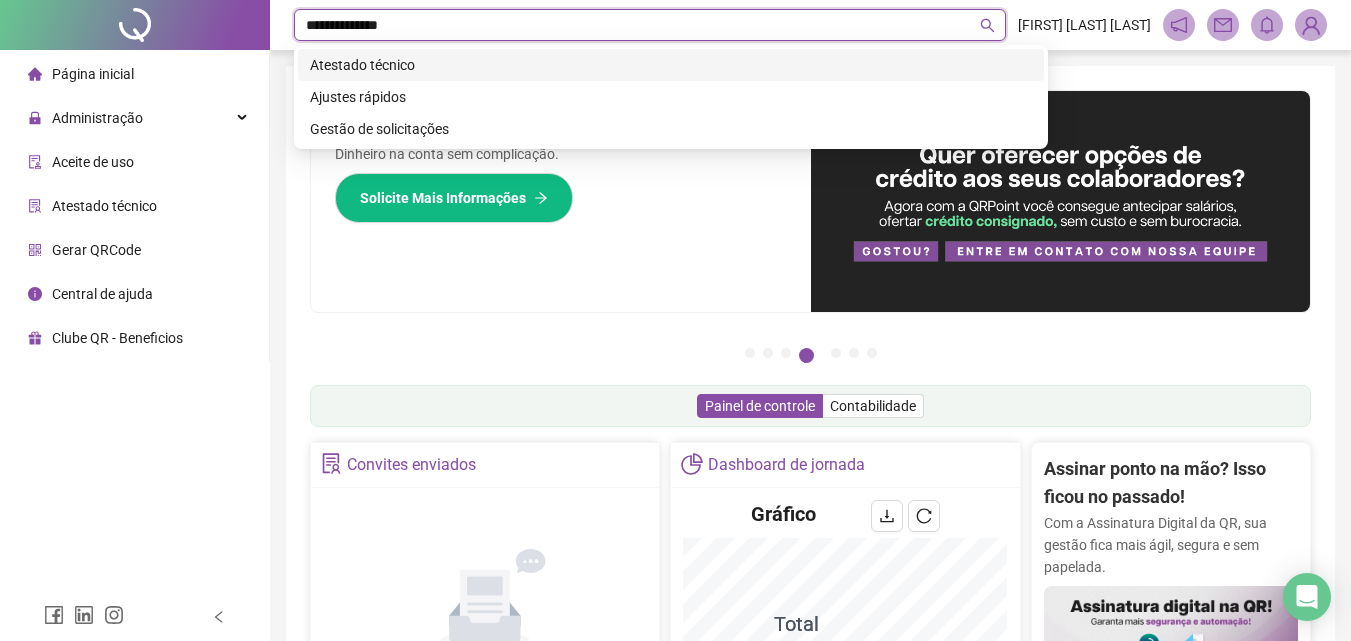 type on "**********" 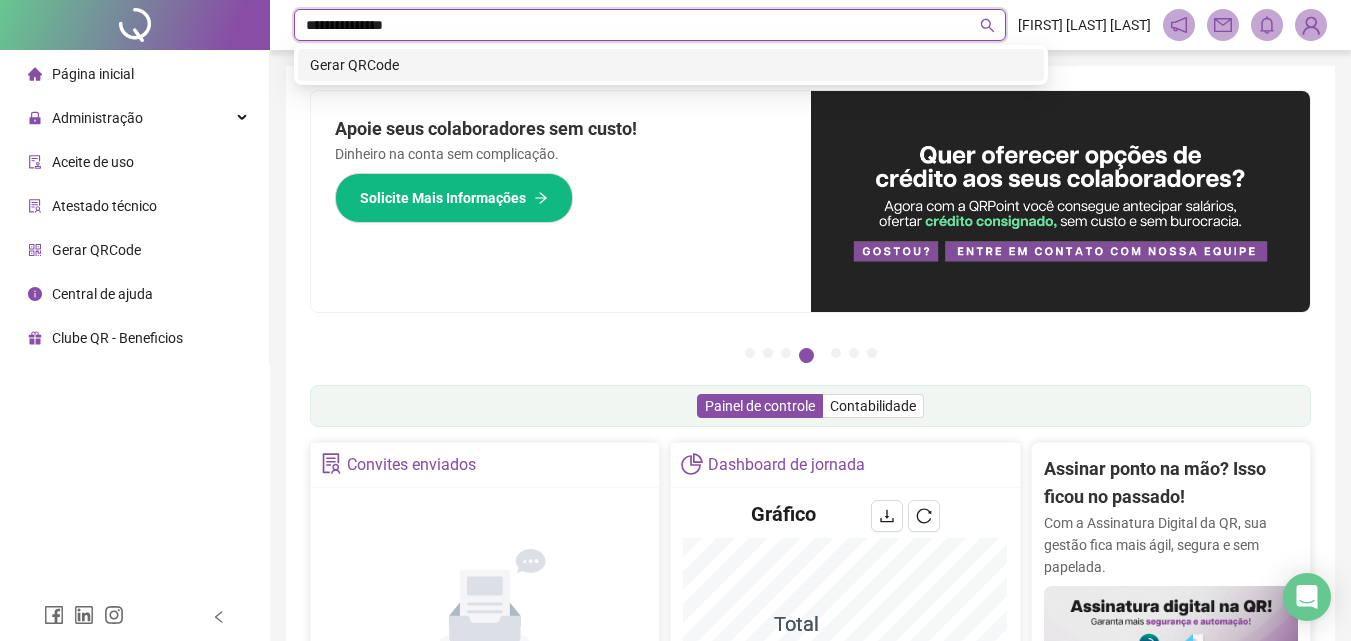type 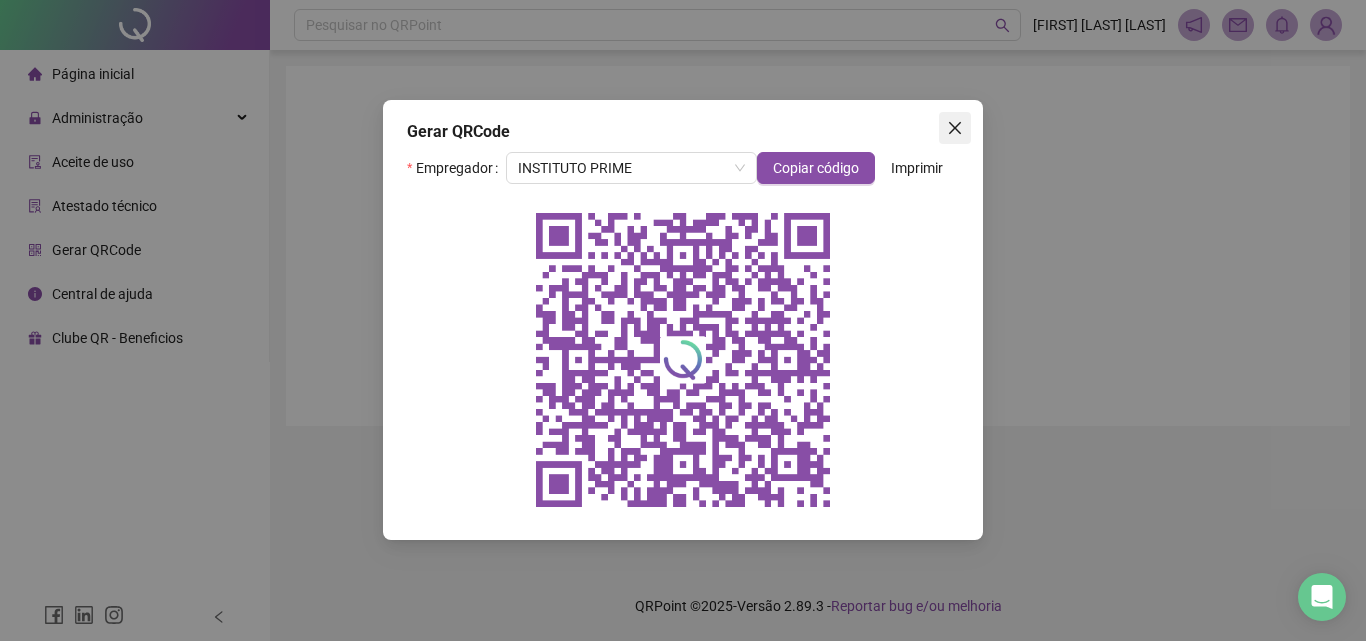 click at bounding box center (955, 128) 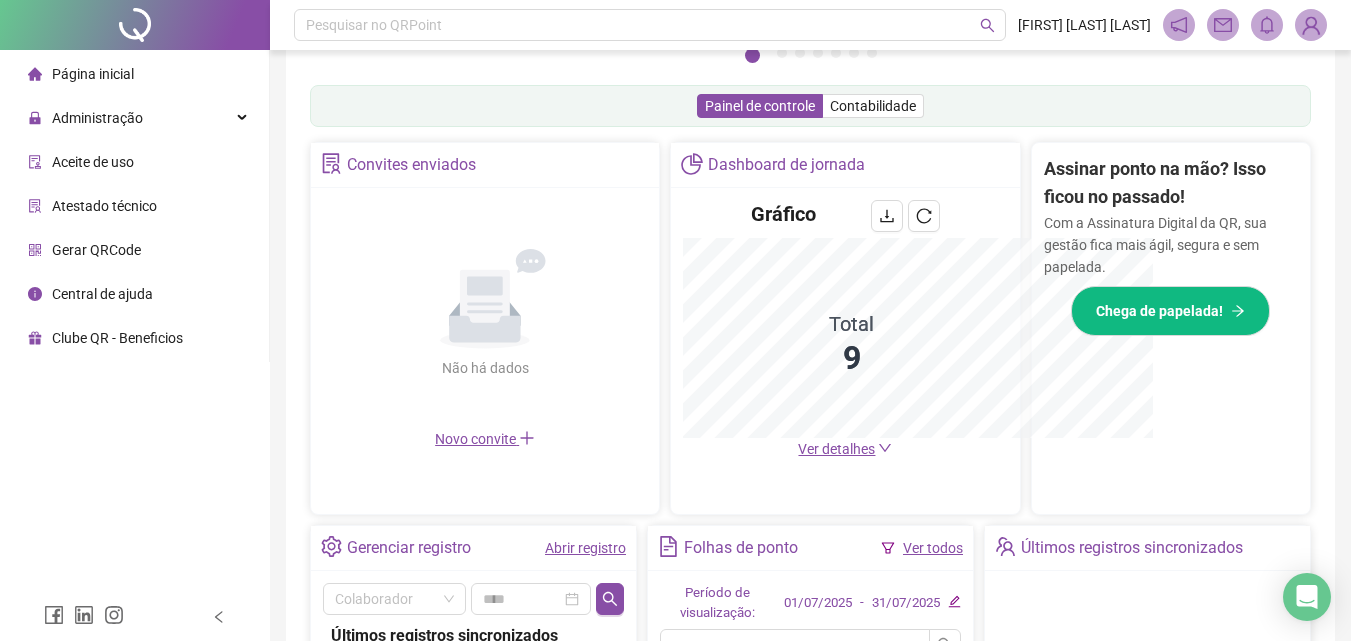 scroll, scrollTop: 595, scrollLeft: 0, axis: vertical 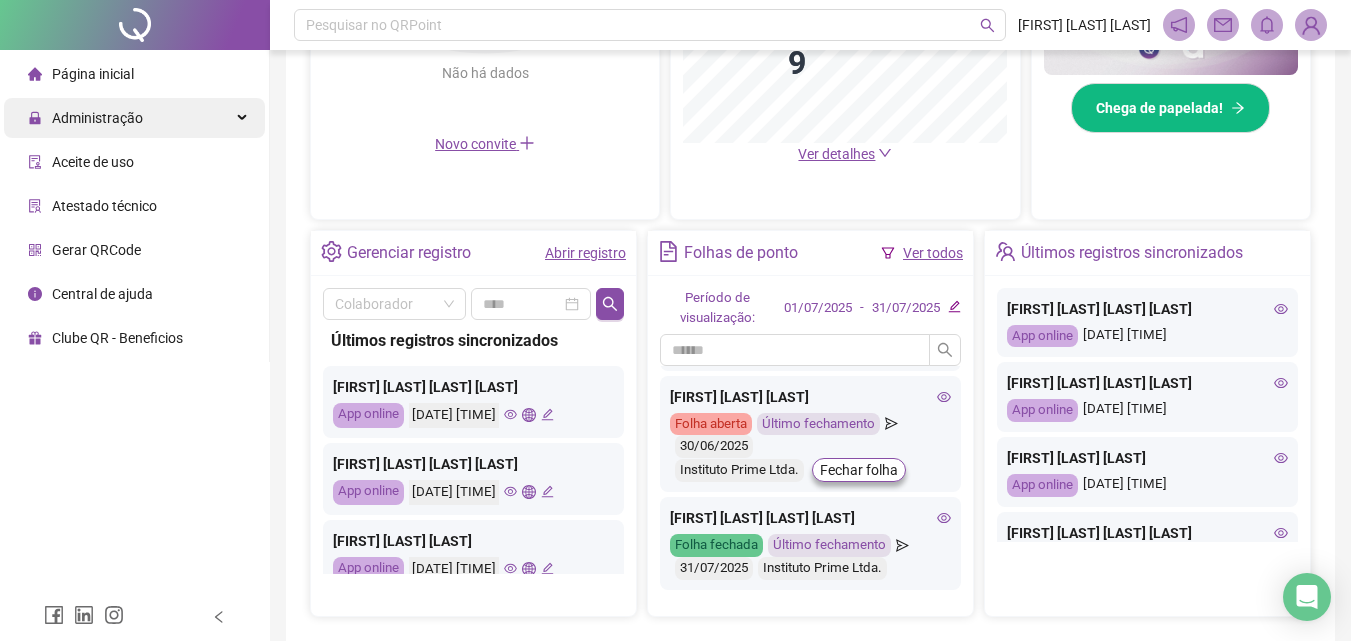 click at bounding box center (244, 118) 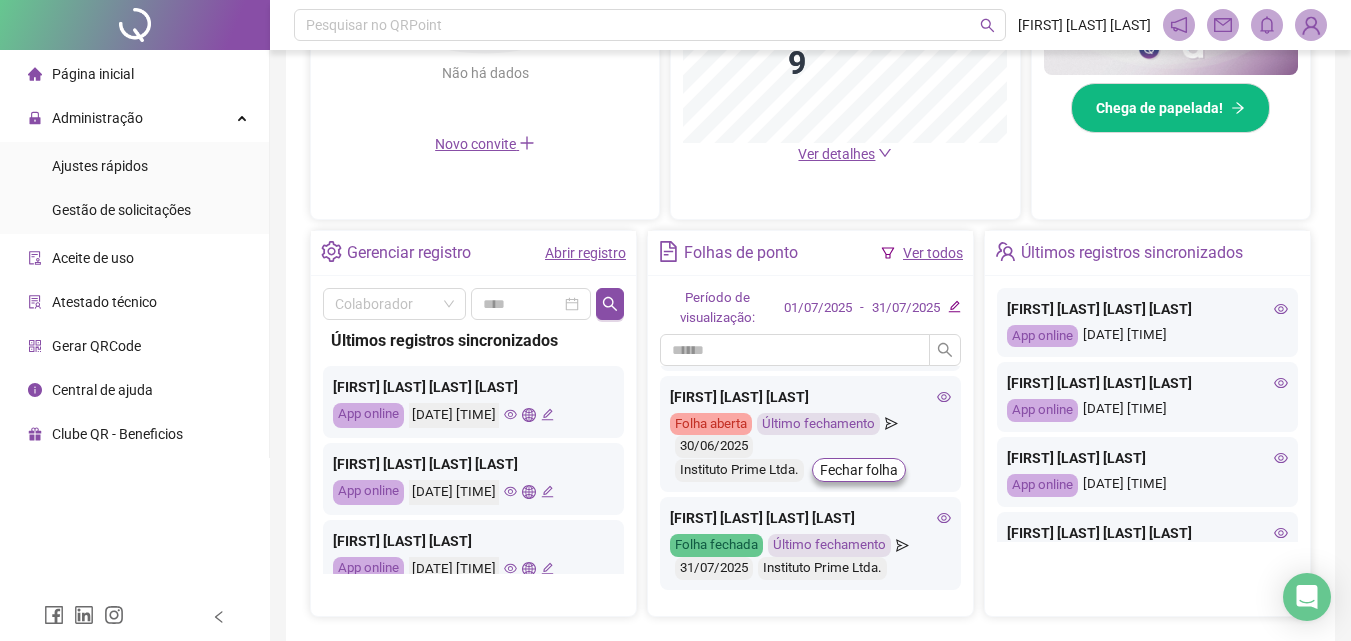 click at bounding box center (135, 25) 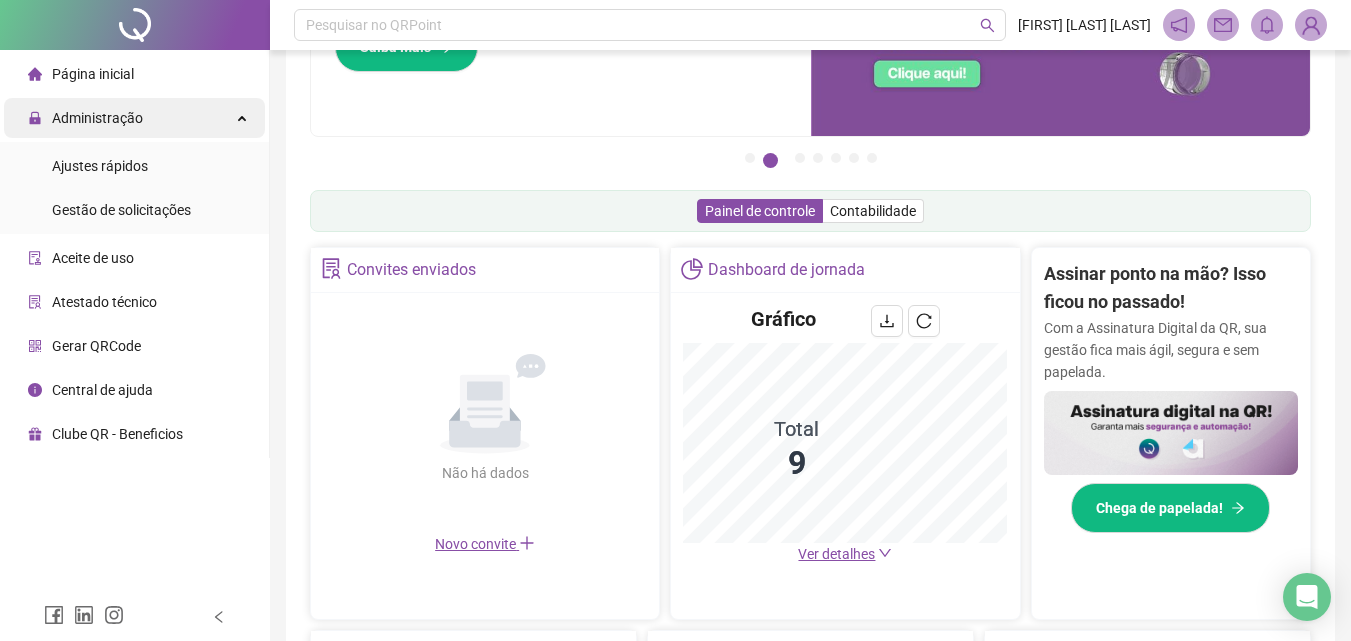 scroll, scrollTop: 0, scrollLeft: 0, axis: both 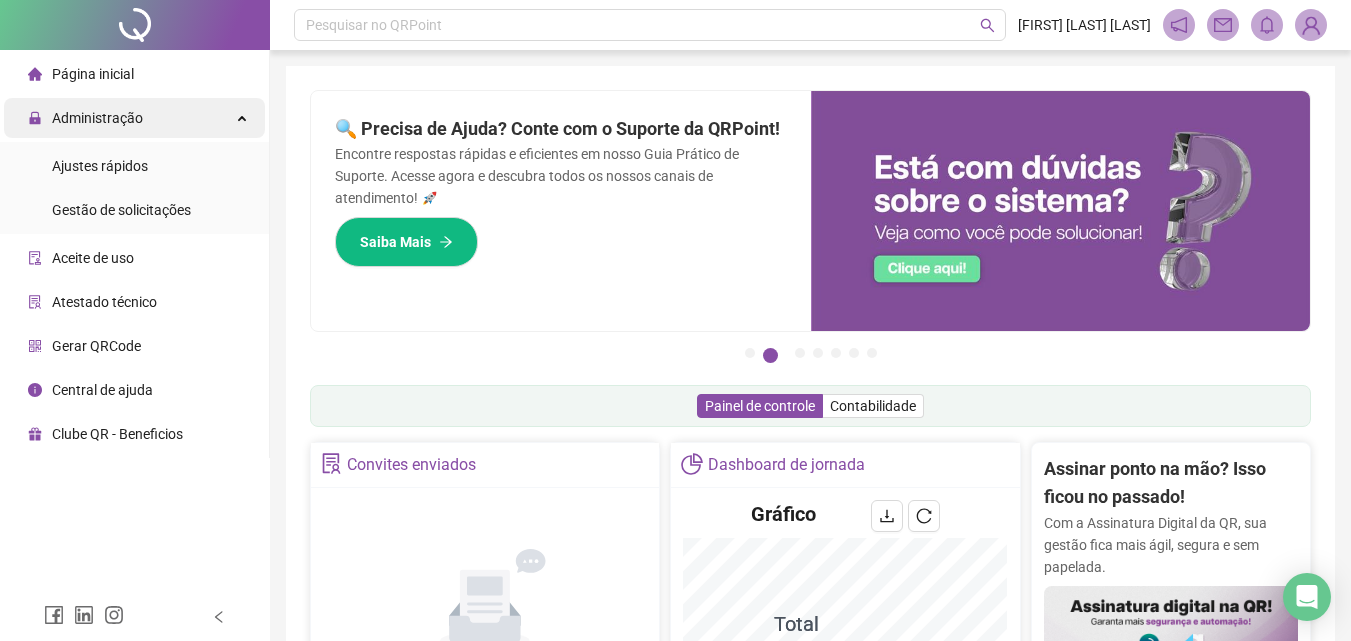 click on "Administração" at bounding box center (134, 118) 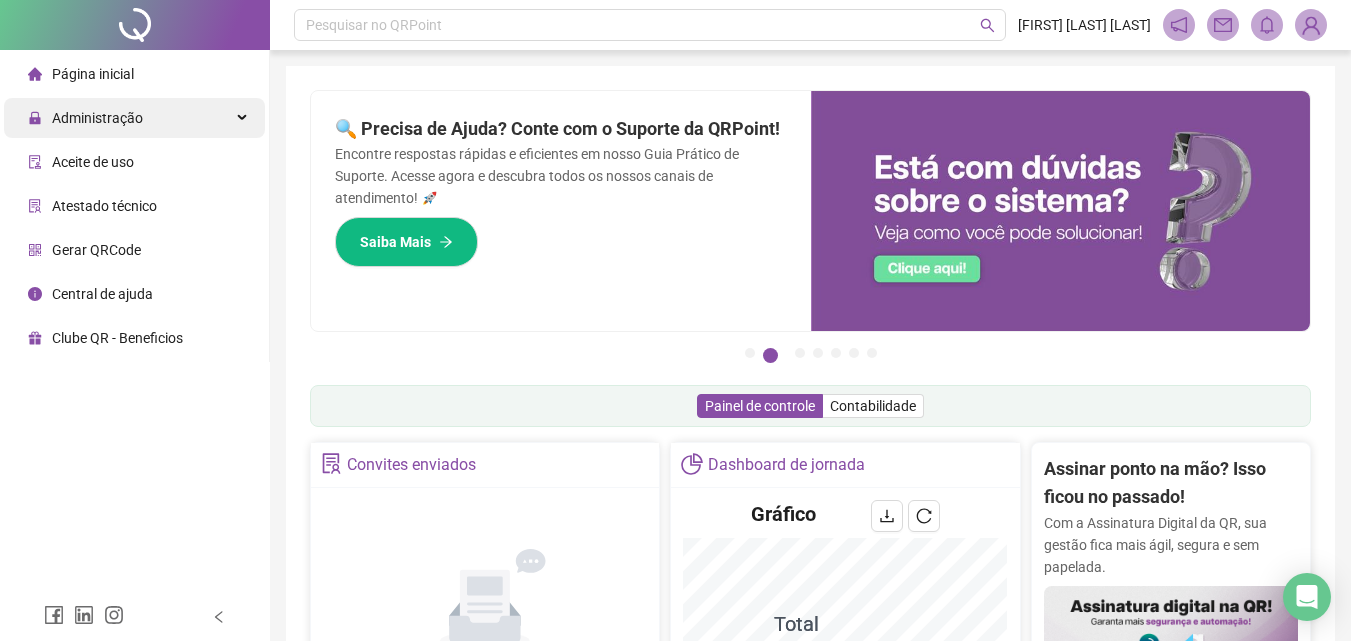 click on "Administração" at bounding box center (134, 118) 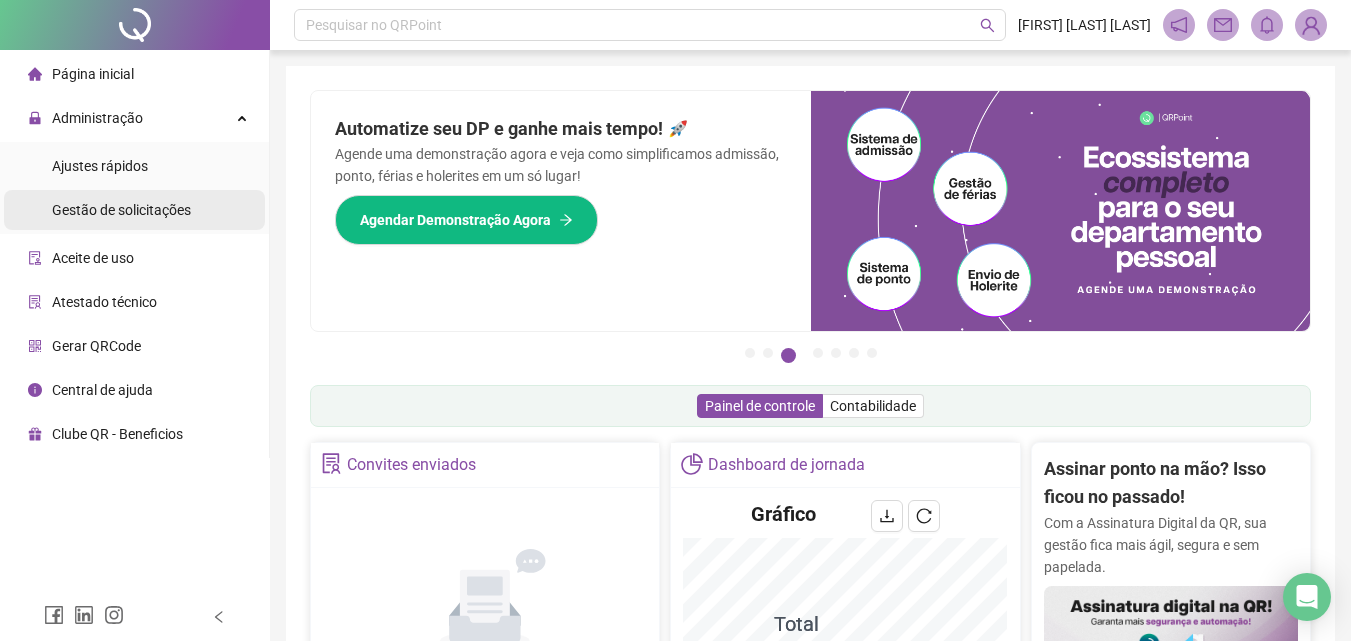 click on "Gestão de solicitações" at bounding box center [121, 210] 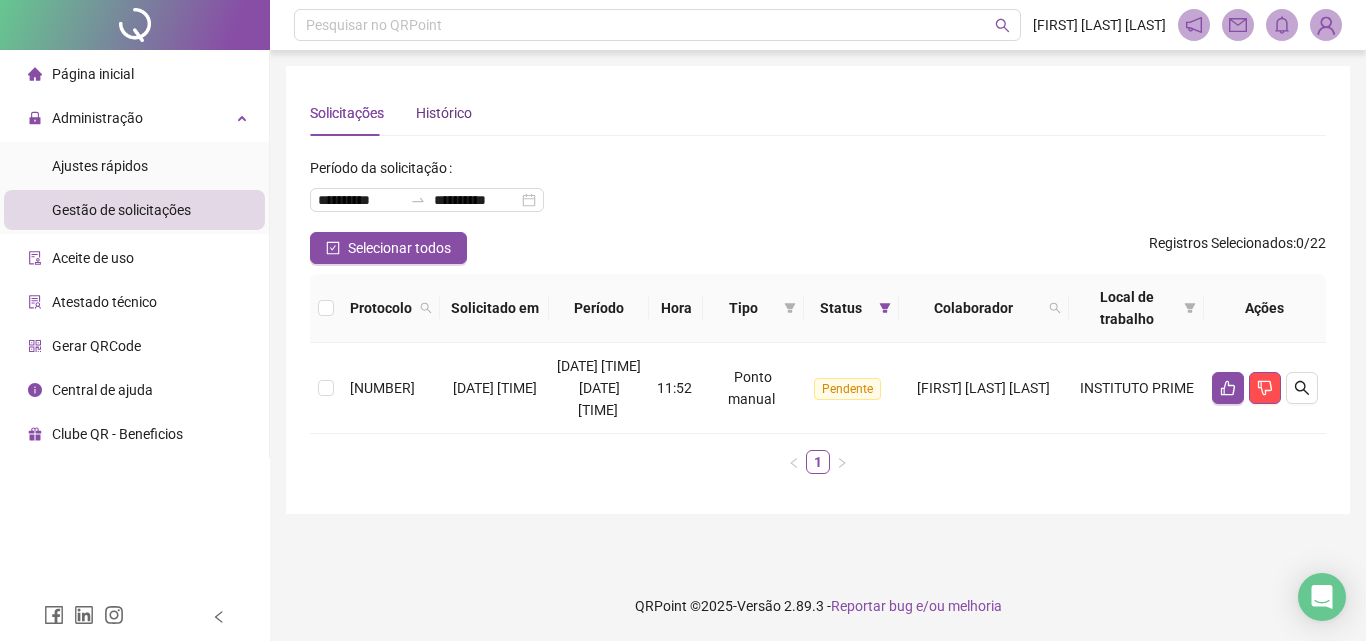 click on "Histórico" at bounding box center [444, 113] 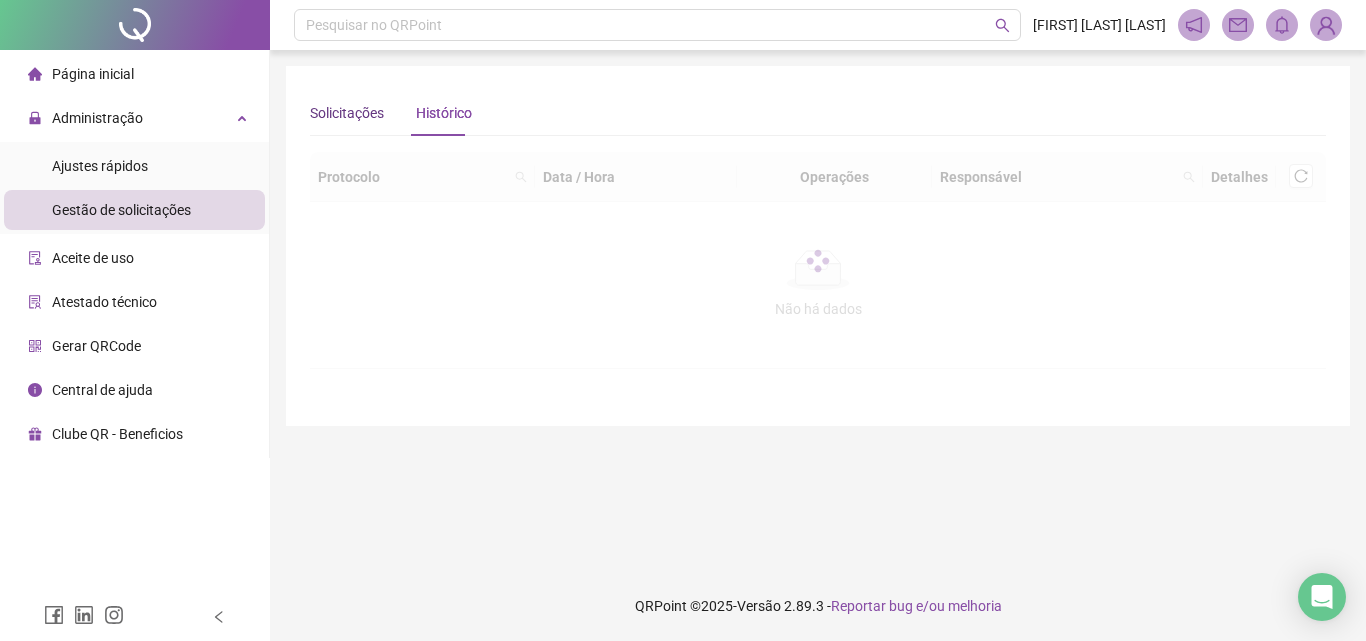click on "Solicitações" at bounding box center [347, 113] 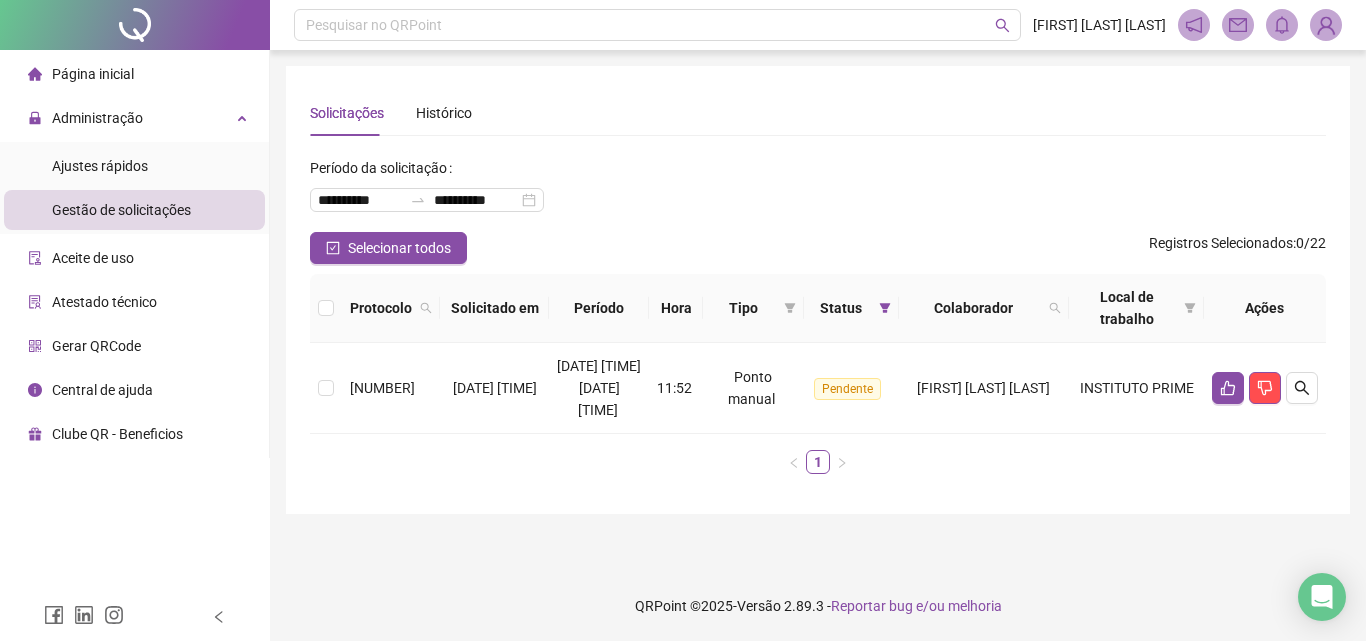 click on "Página inicial" at bounding box center (93, 74) 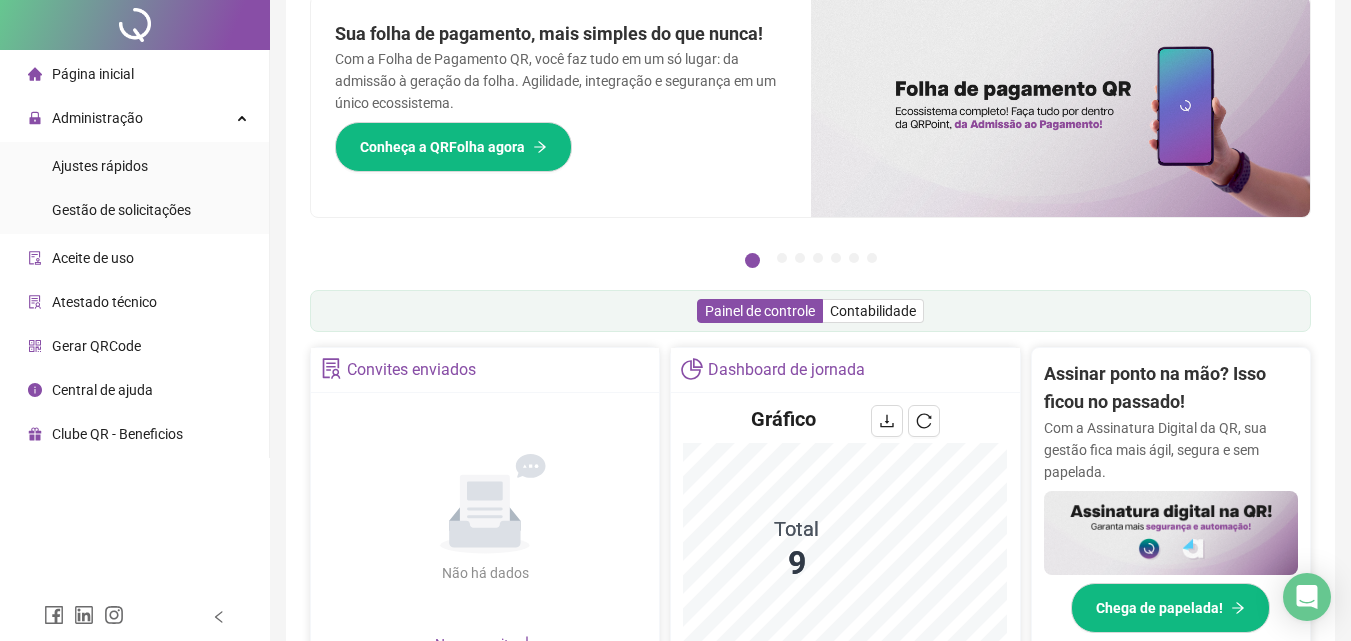 scroll, scrollTop: 0, scrollLeft: 0, axis: both 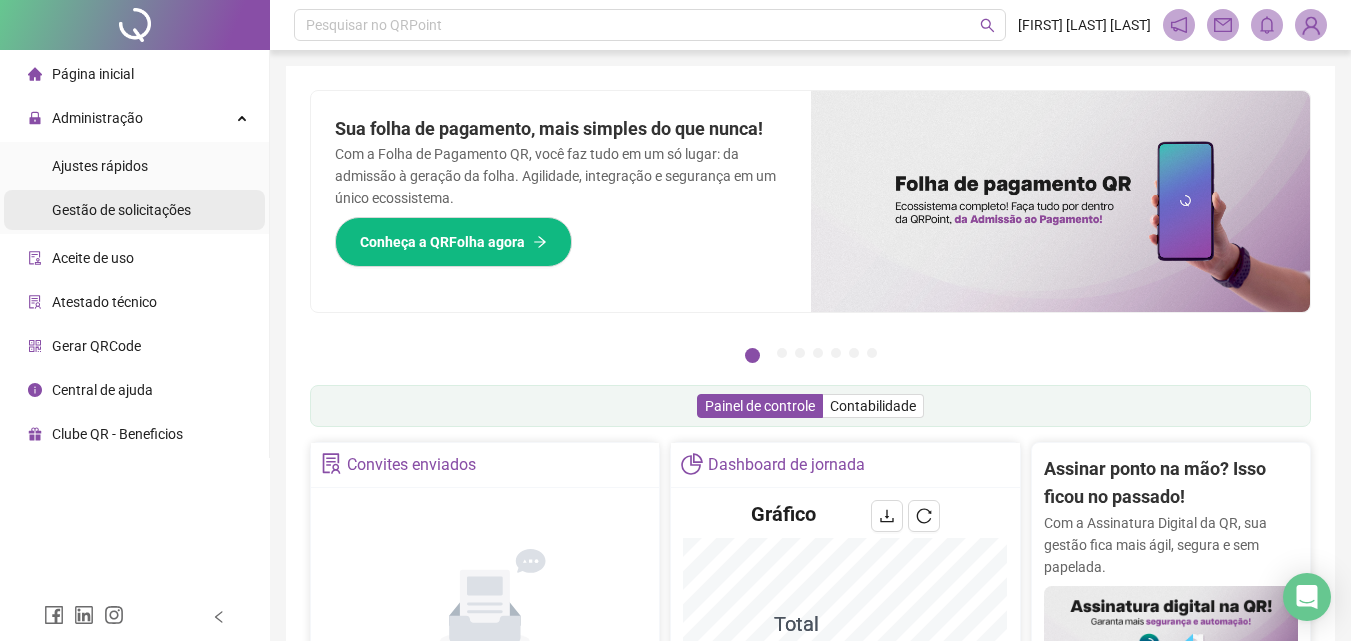 click on "Gestão de solicitações" at bounding box center [121, 210] 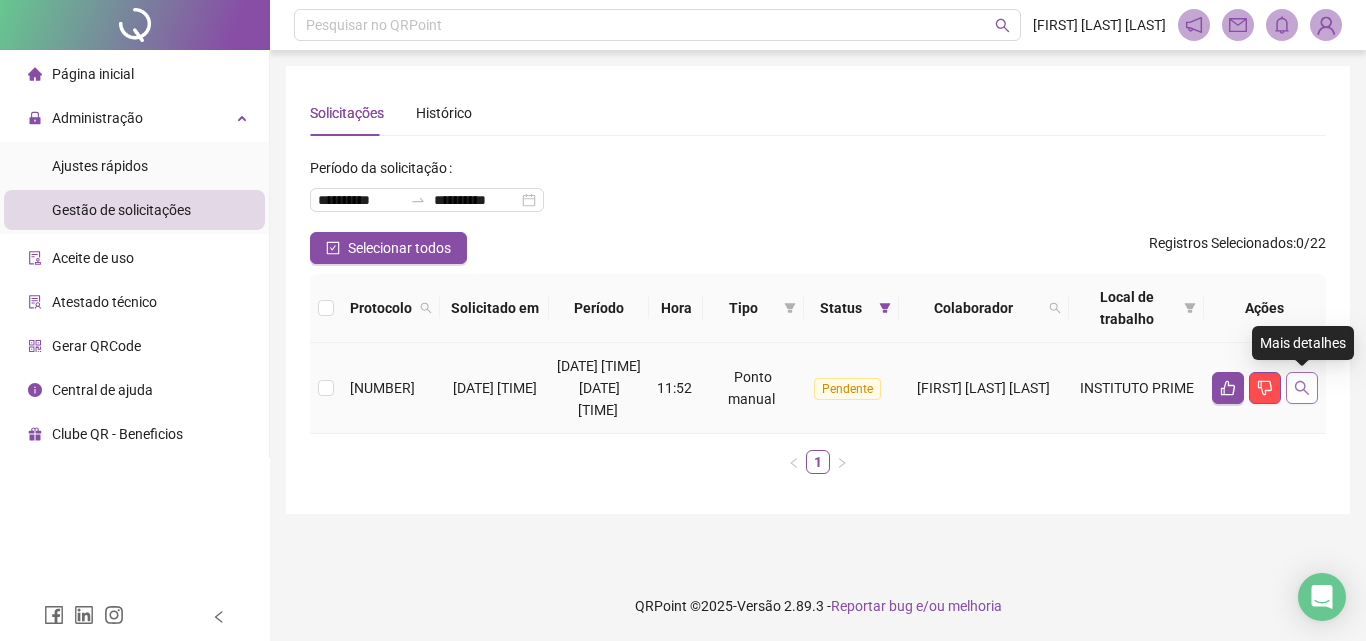 click 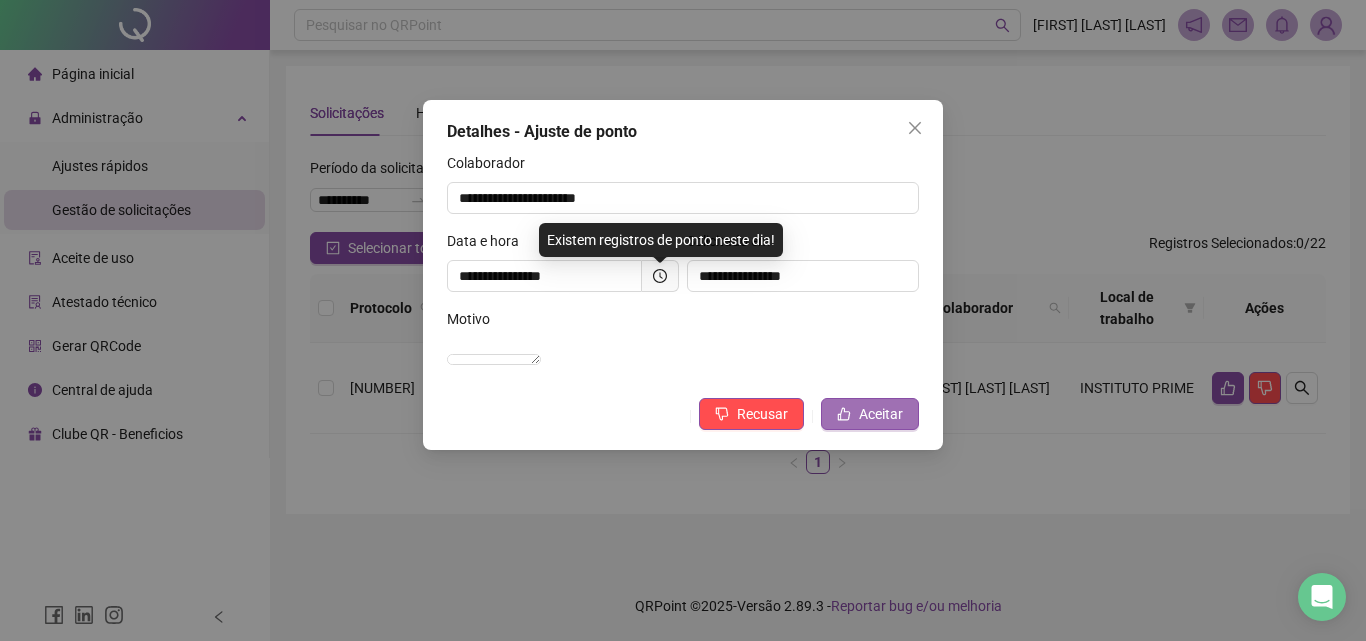 click on "Aceitar" at bounding box center (881, 414) 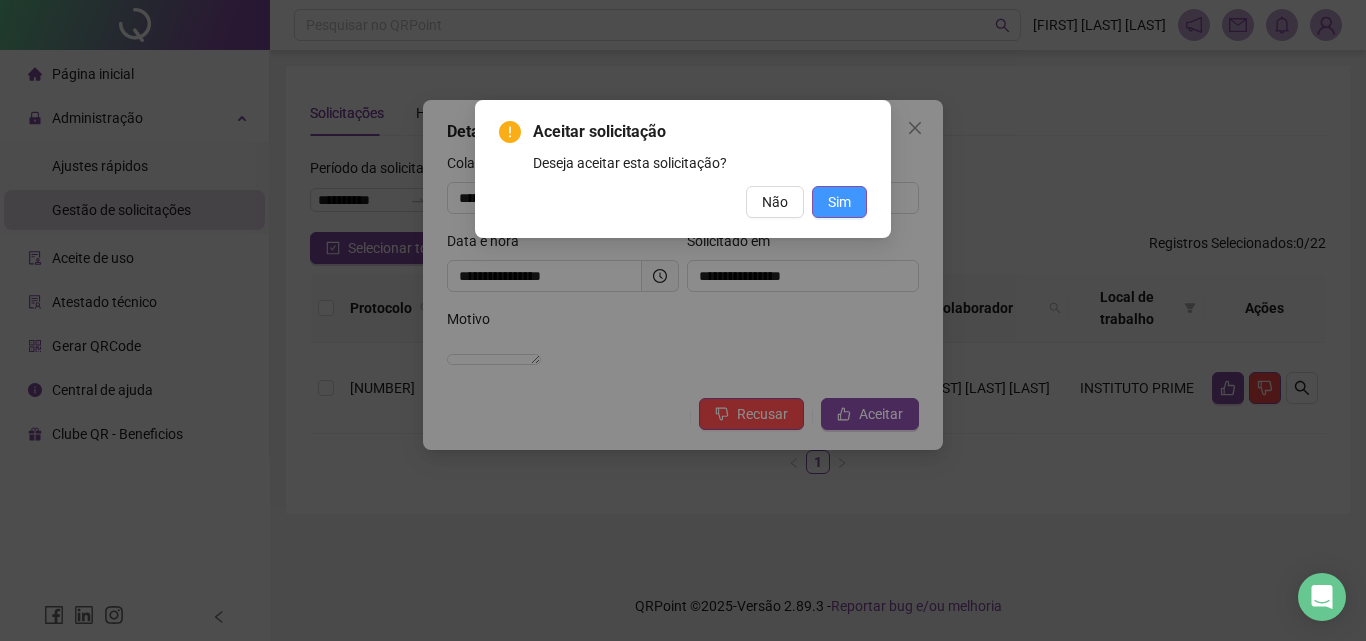 click on "Sim" at bounding box center (839, 202) 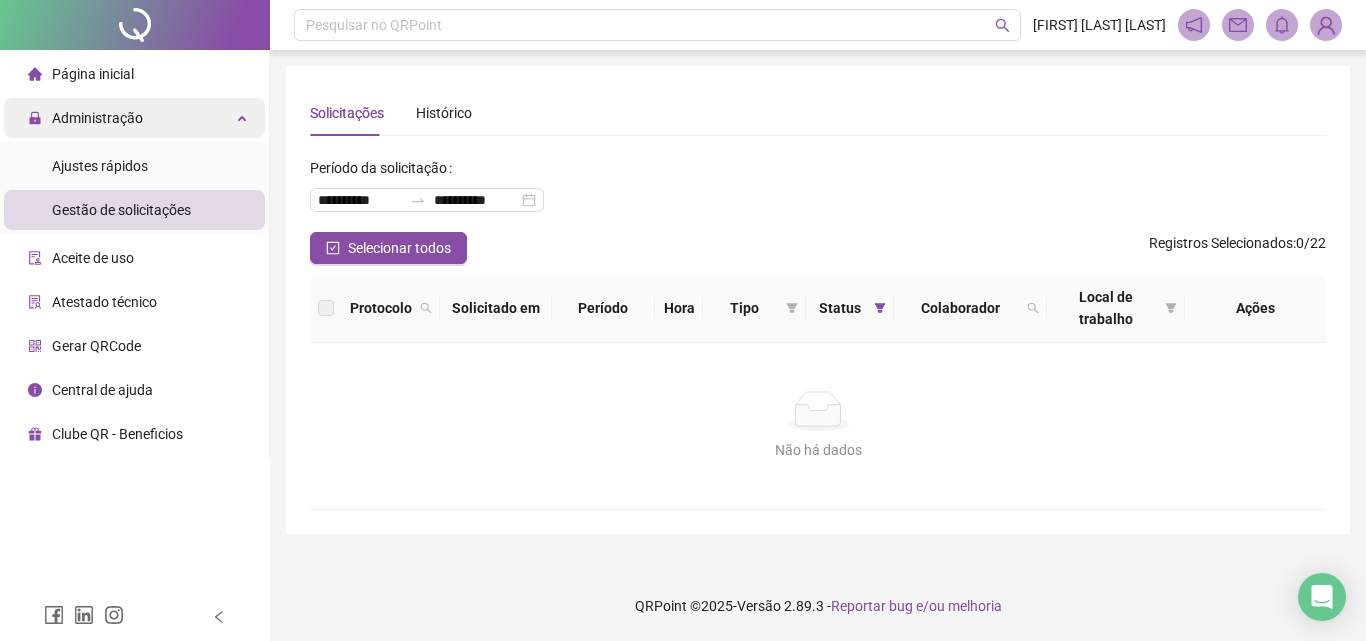 click on "Administração" at bounding box center [134, 118] 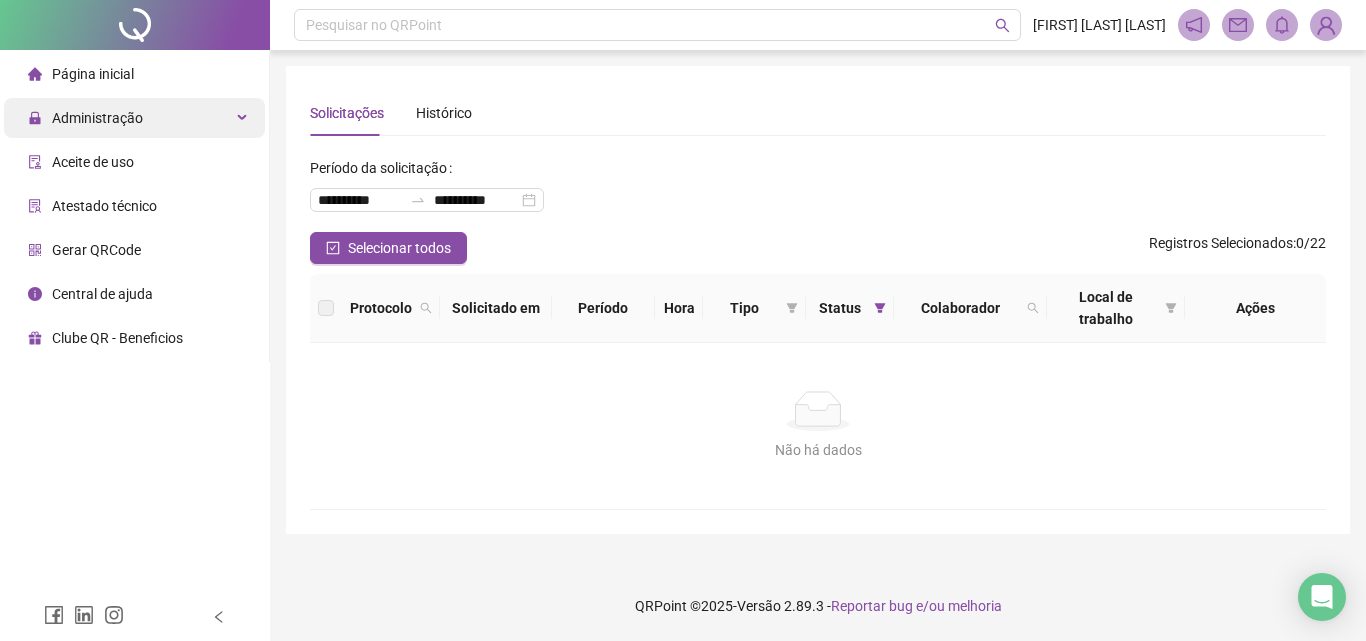 click at bounding box center (244, 118) 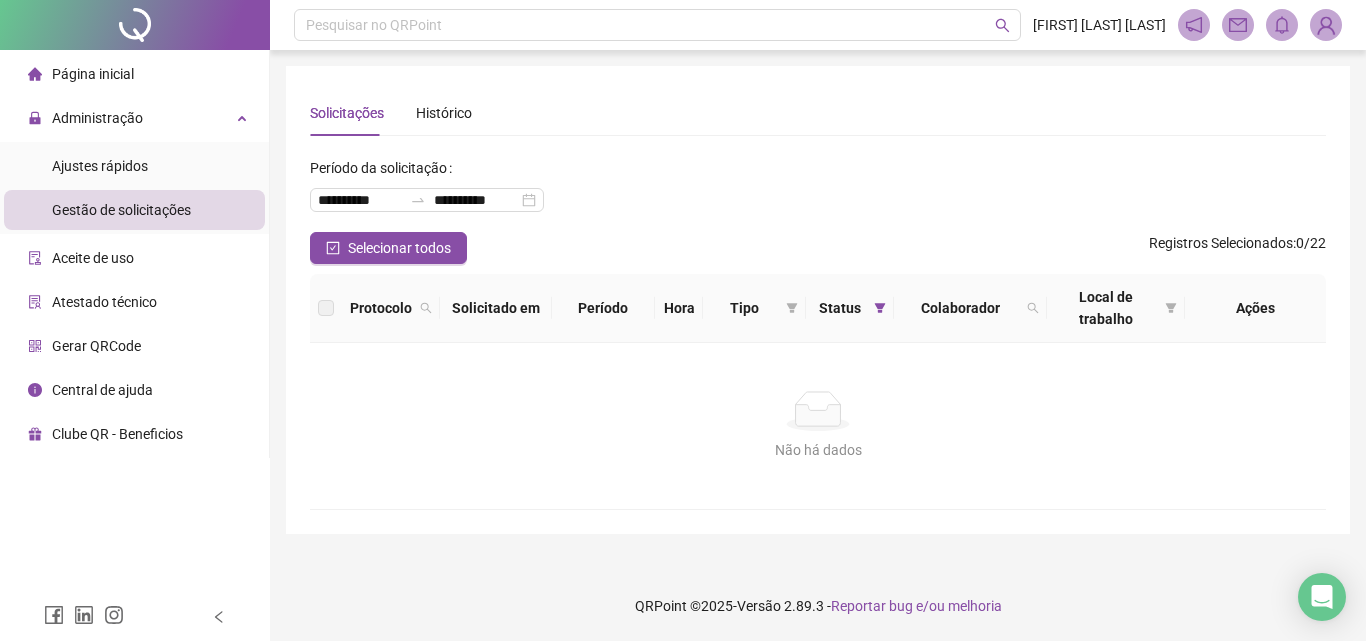 click on "Página inicial" at bounding box center [93, 74] 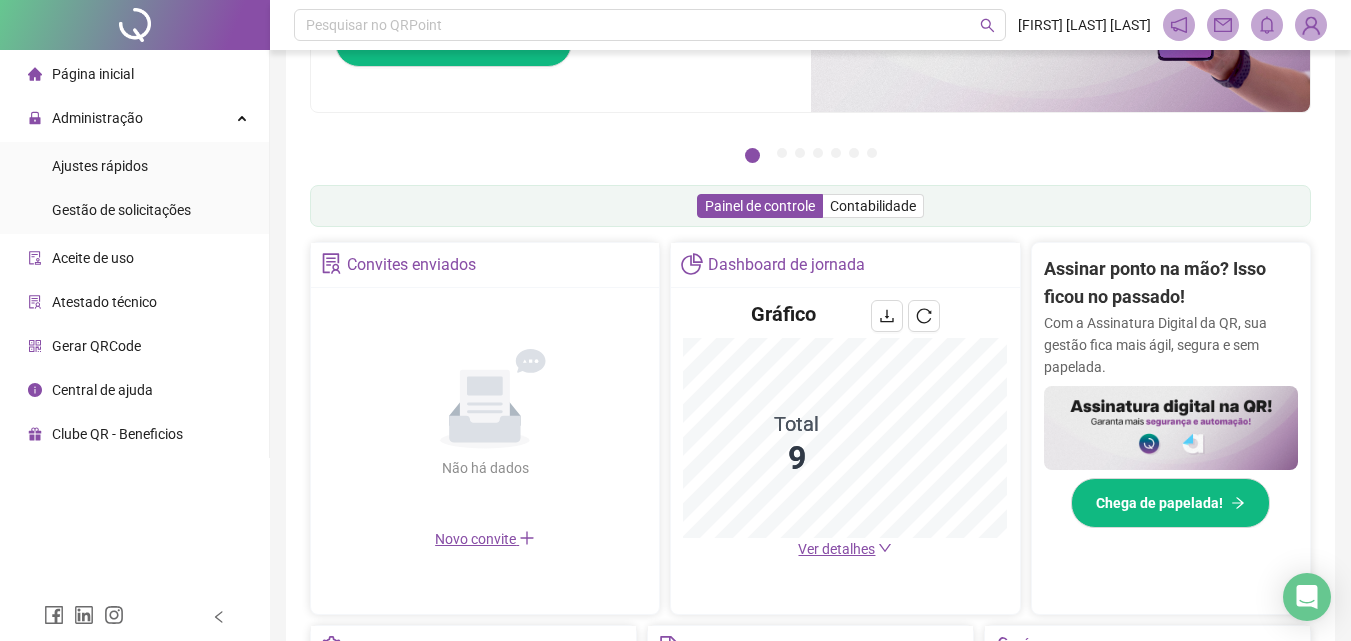 scroll, scrollTop: 0, scrollLeft: 0, axis: both 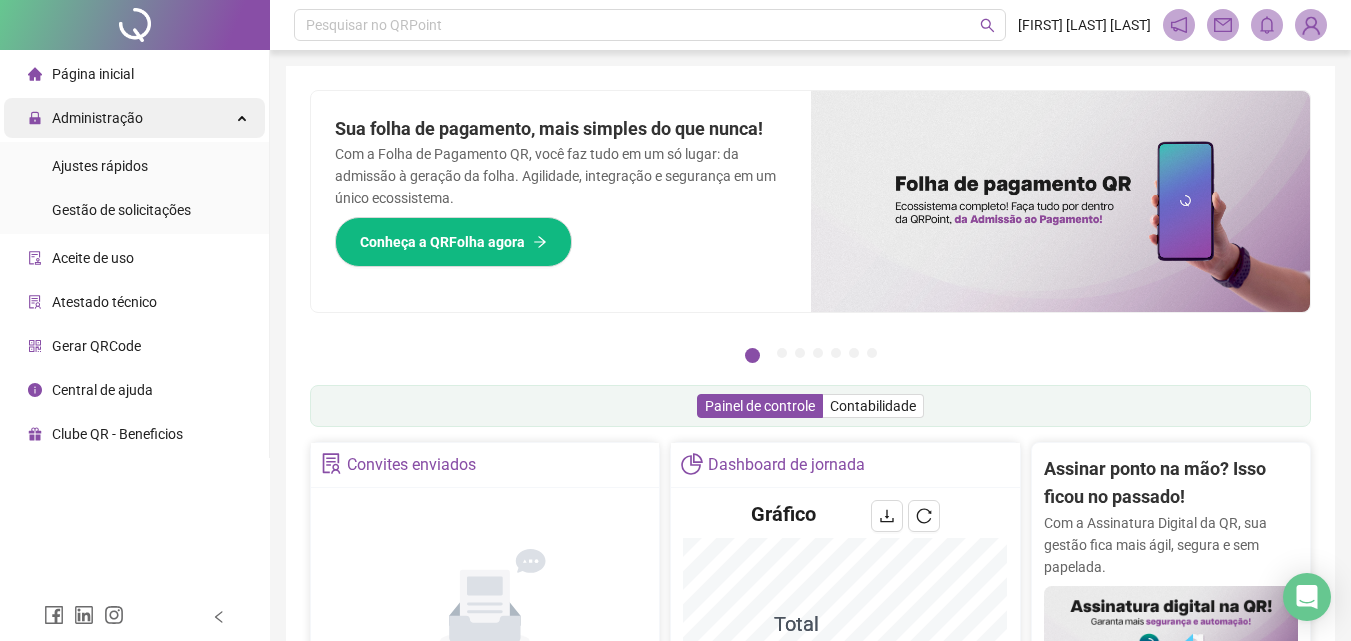 click at bounding box center (244, 116) 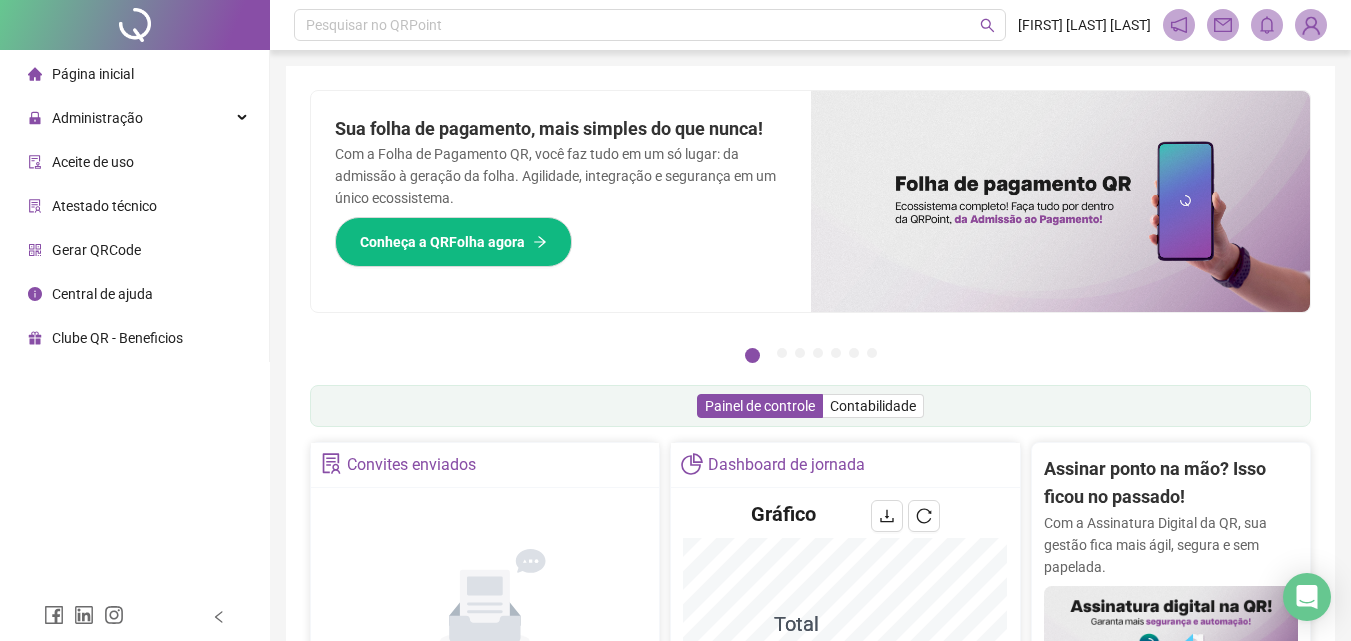 click on "Página inicial" at bounding box center (93, 74) 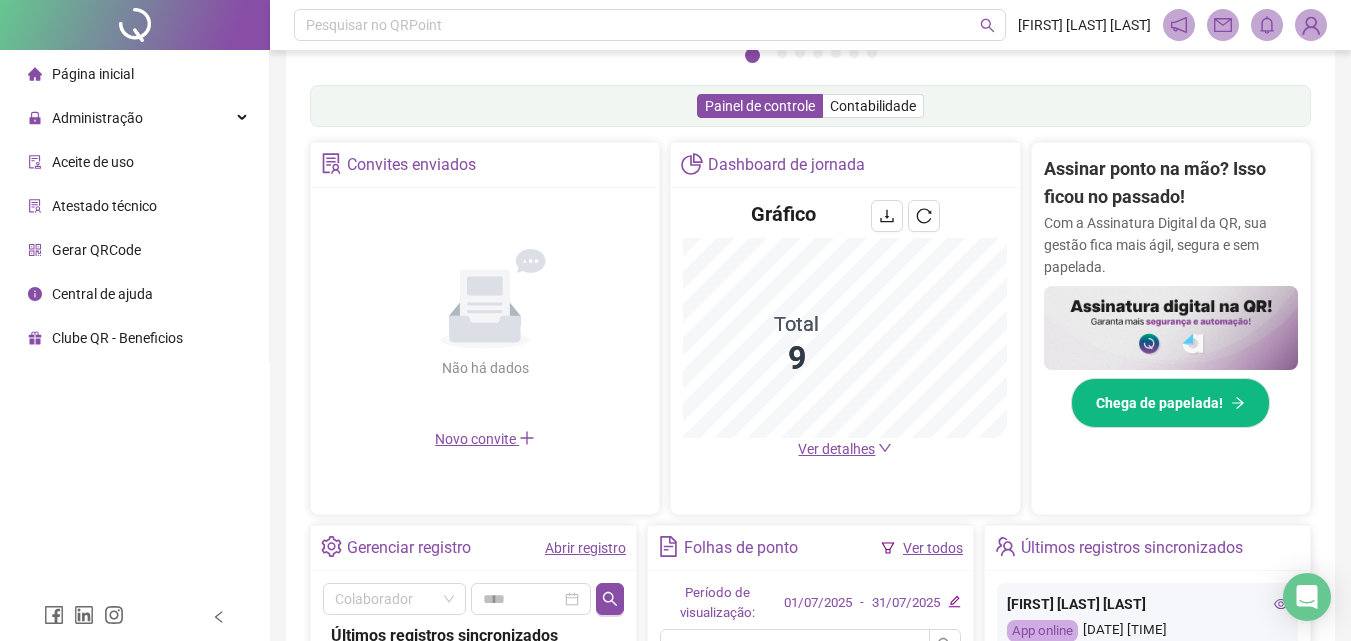 scroll, scrollTop: 500, scrollLeft: 0, axis: vertical 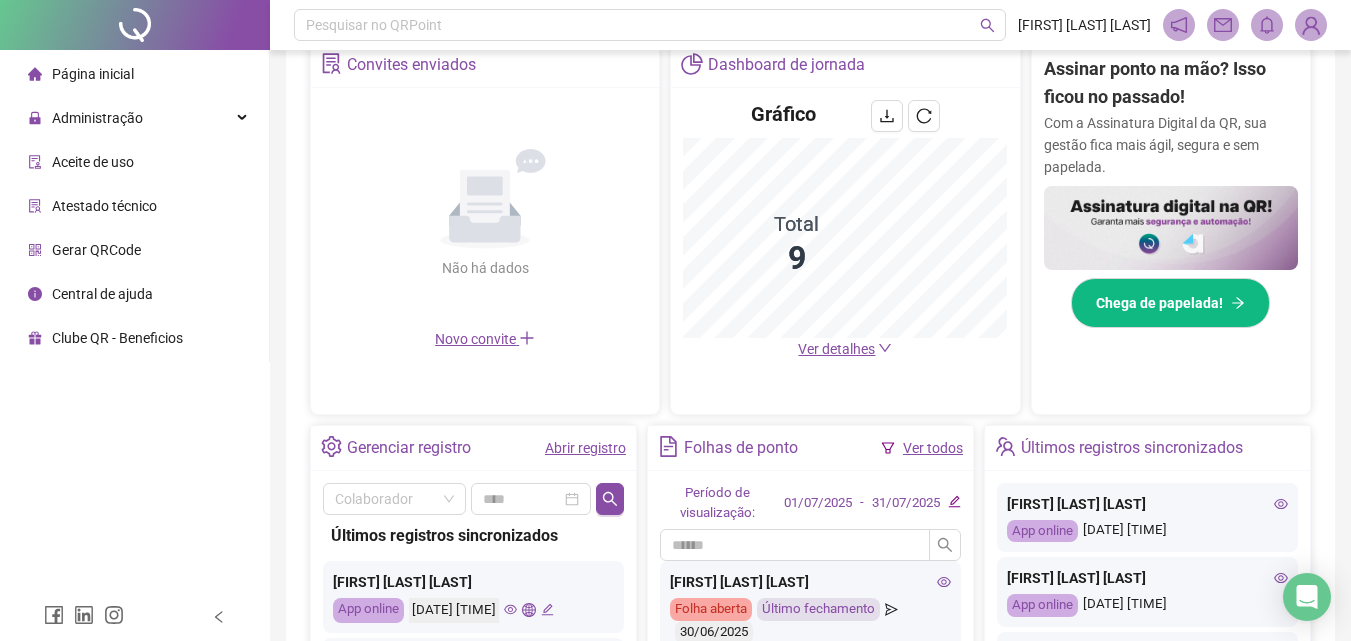 click at bounding box center (1311, 25) 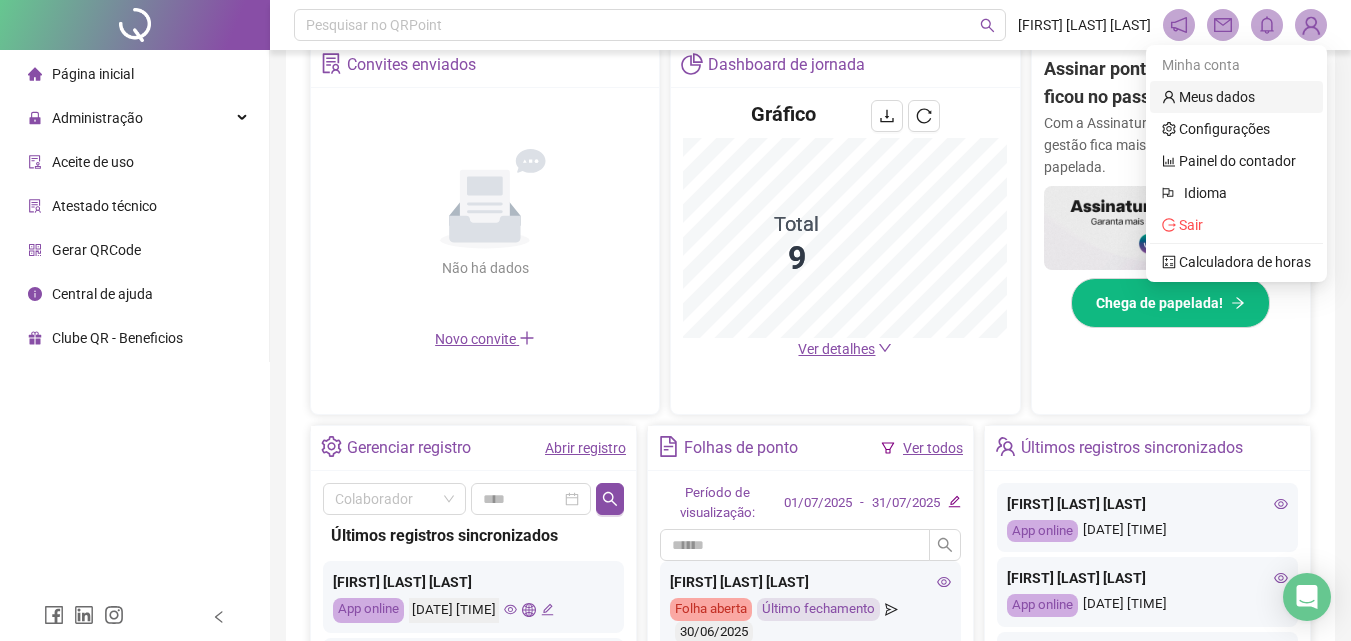 click on "Meus dados" at bounding box center (1208, 97) 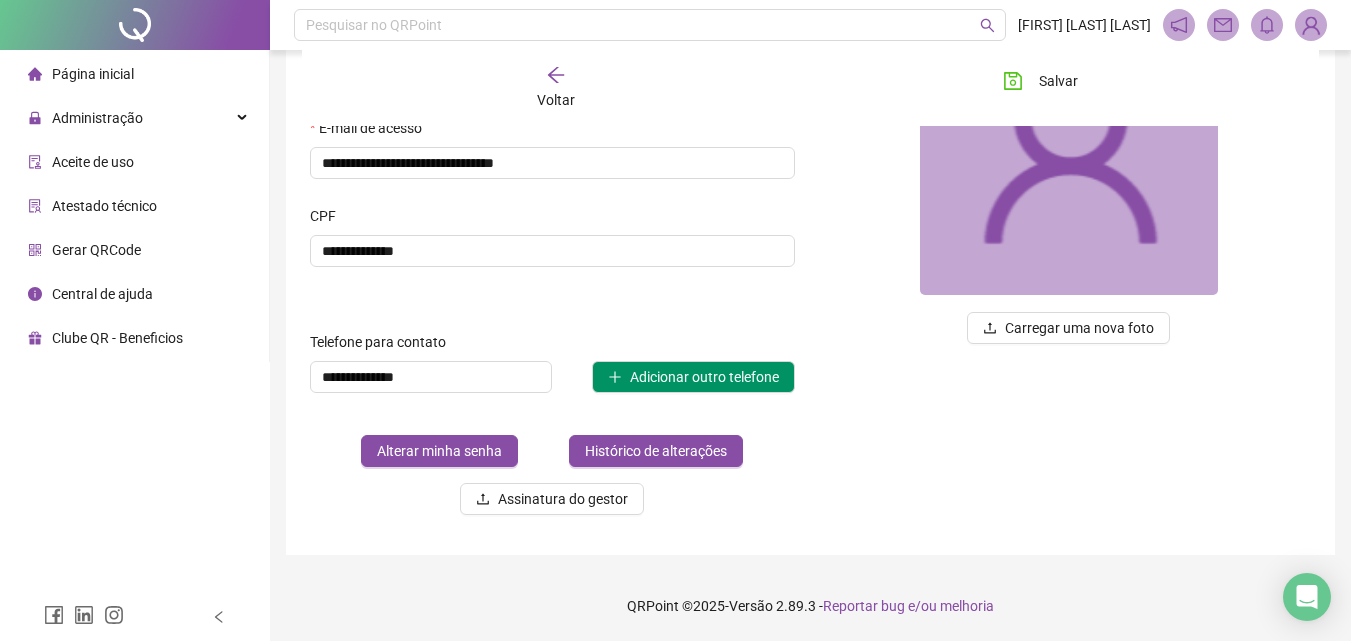 scroll, scrollTop: 0, scrollLeft: 0, axis: both 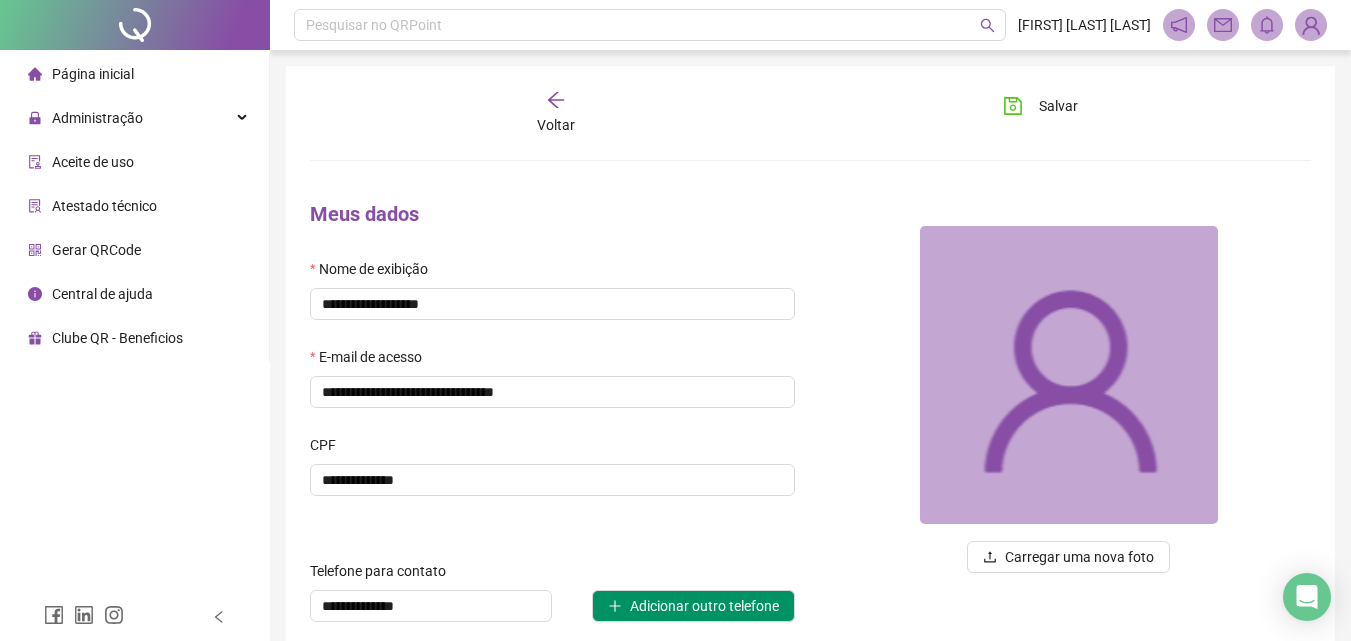 click 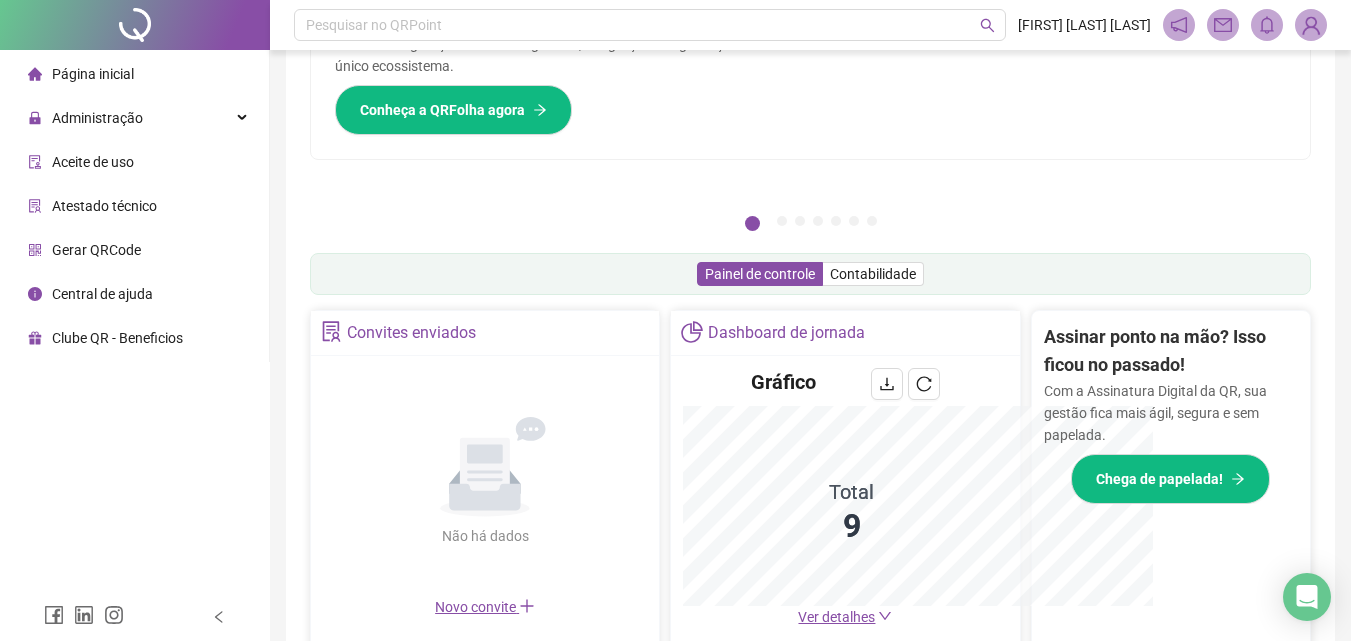 scroll, scrollTop: 327, scrollLeft: 0, axis: vertical 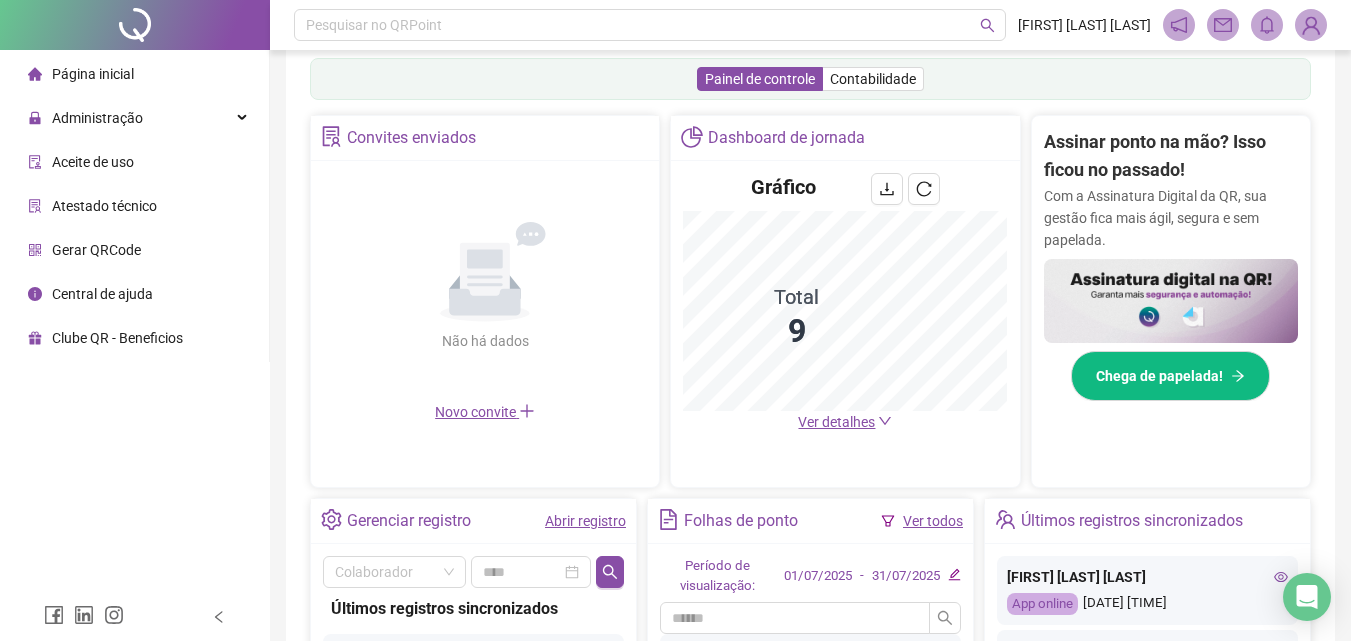 click at bounding box center (1311, 25) 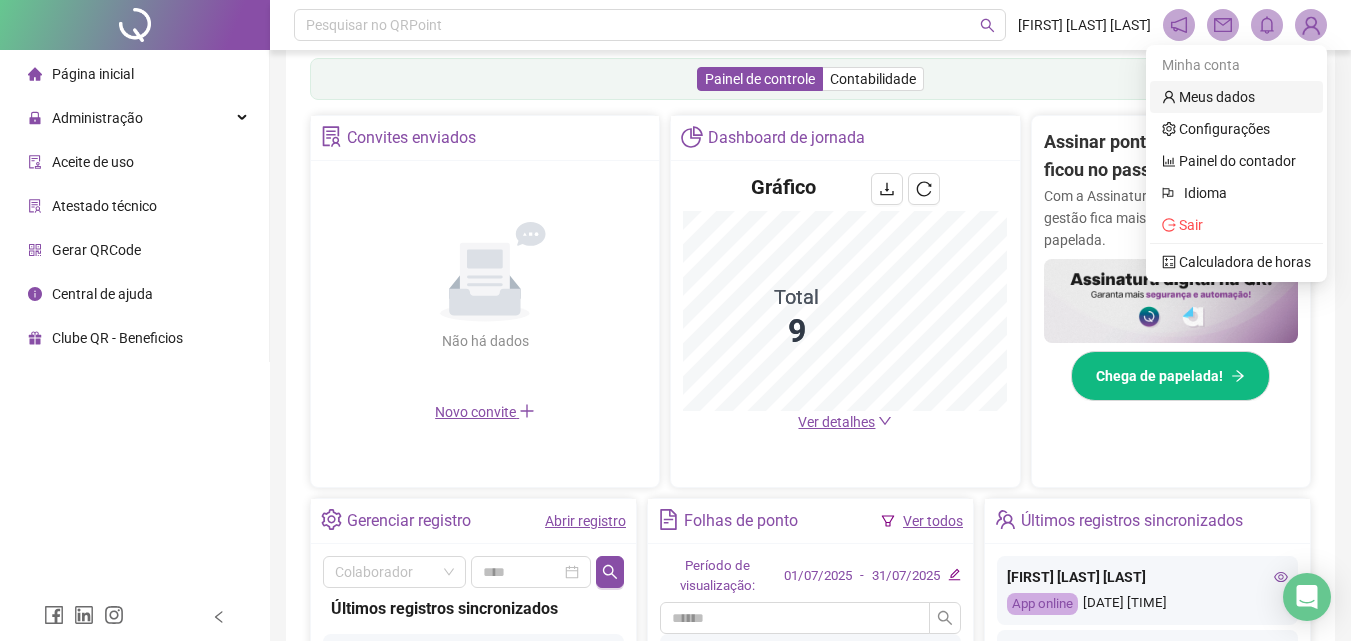 click on "Meus dados" at bounding box center [1208, 97] 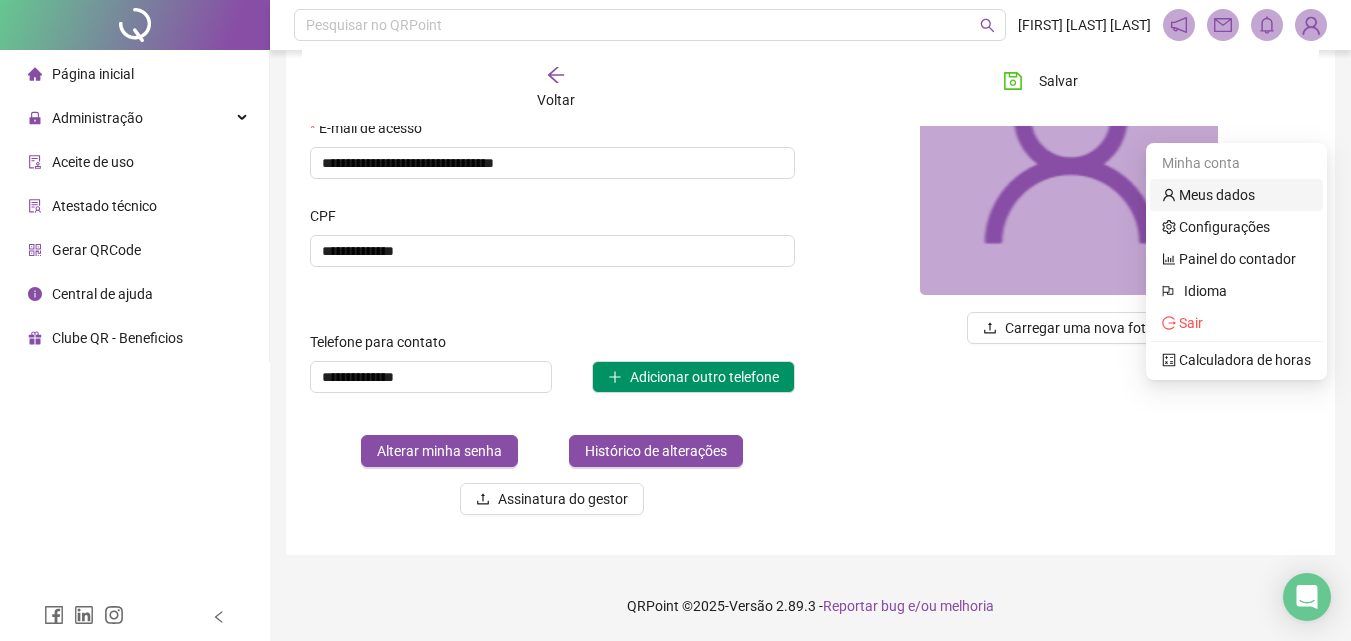 scroll, scrollTop: 229, scrollLeft: 0, axis: vertical 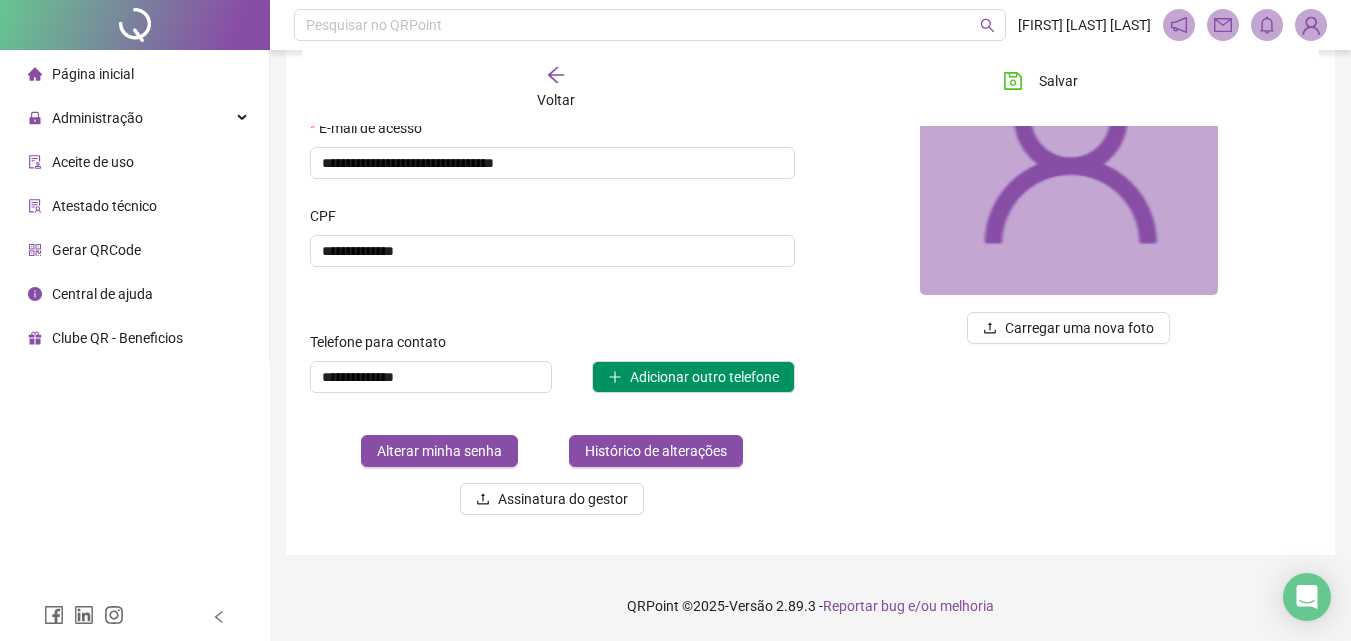 click at bounding box center [1069, 146] 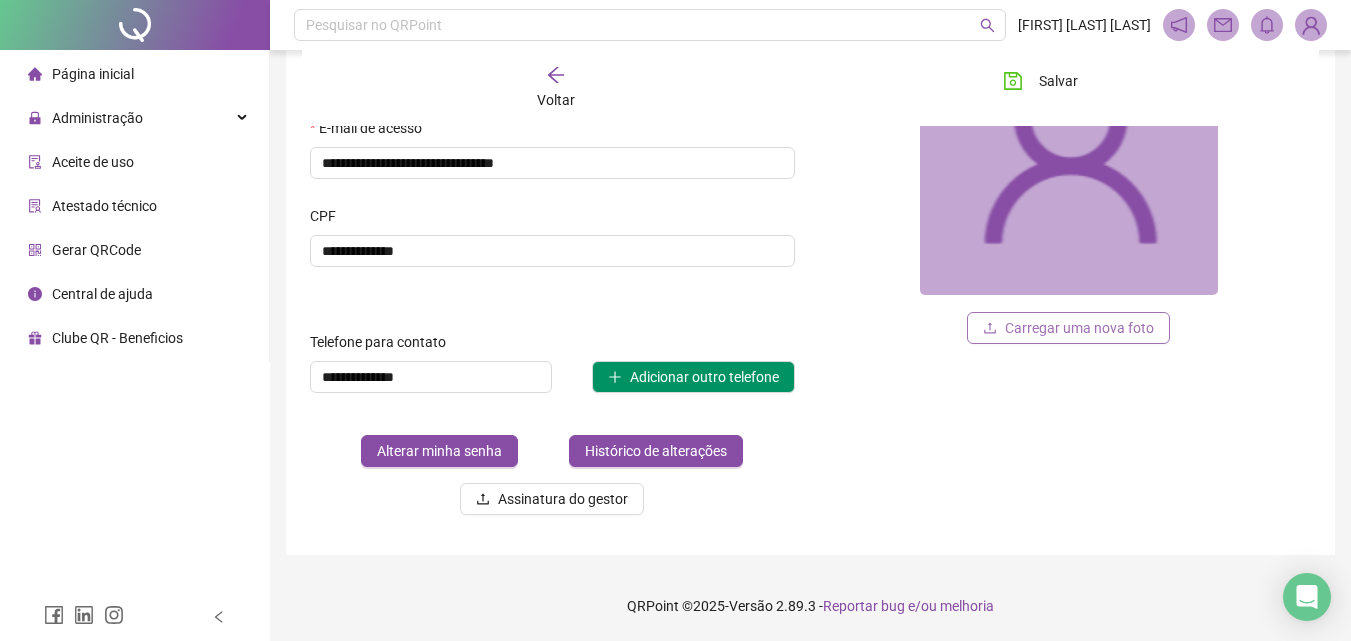click on "Carregar uma nova foto" at bounding box center (1079, 328) 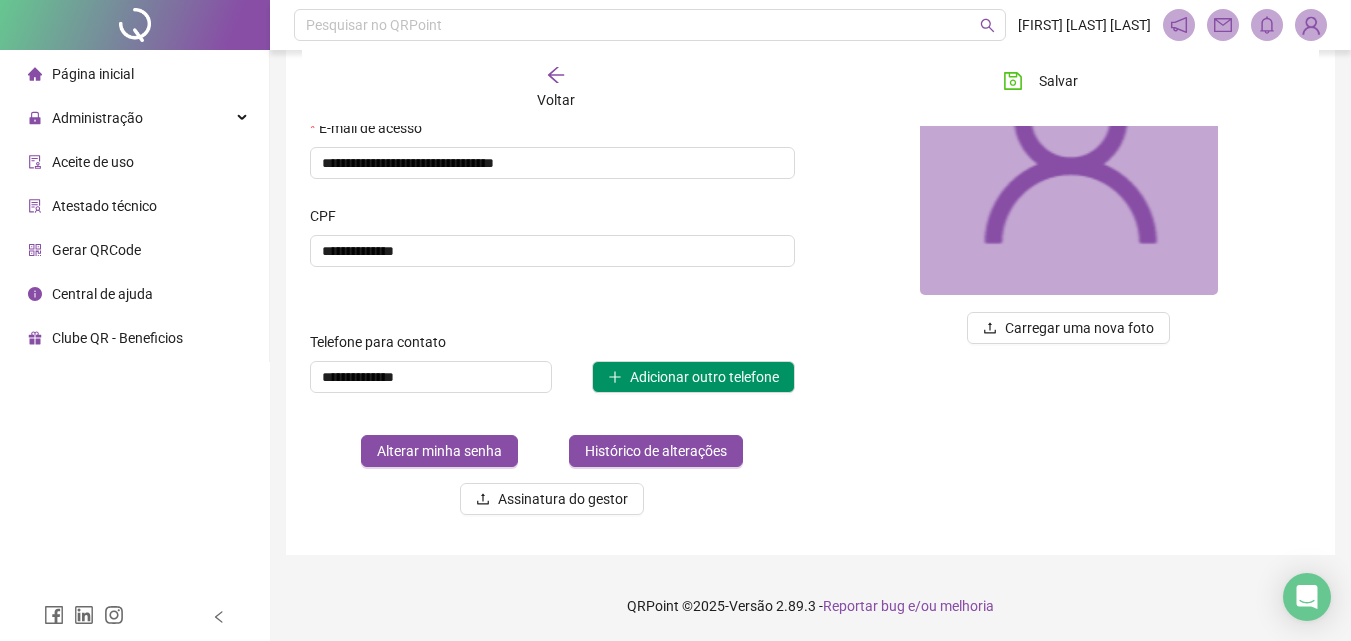 click on "Voltar" at bounding box center [557, 88] 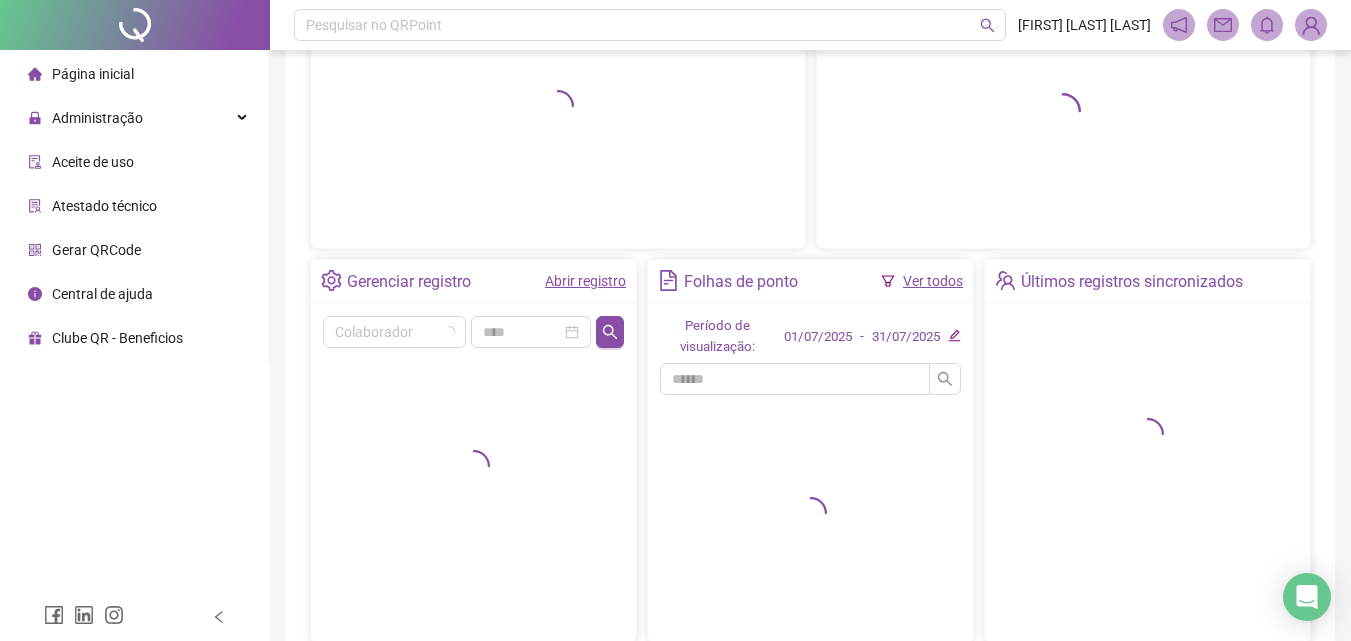 scroll, scrollTop: 327, scrollLeft: 0, axis: vertical 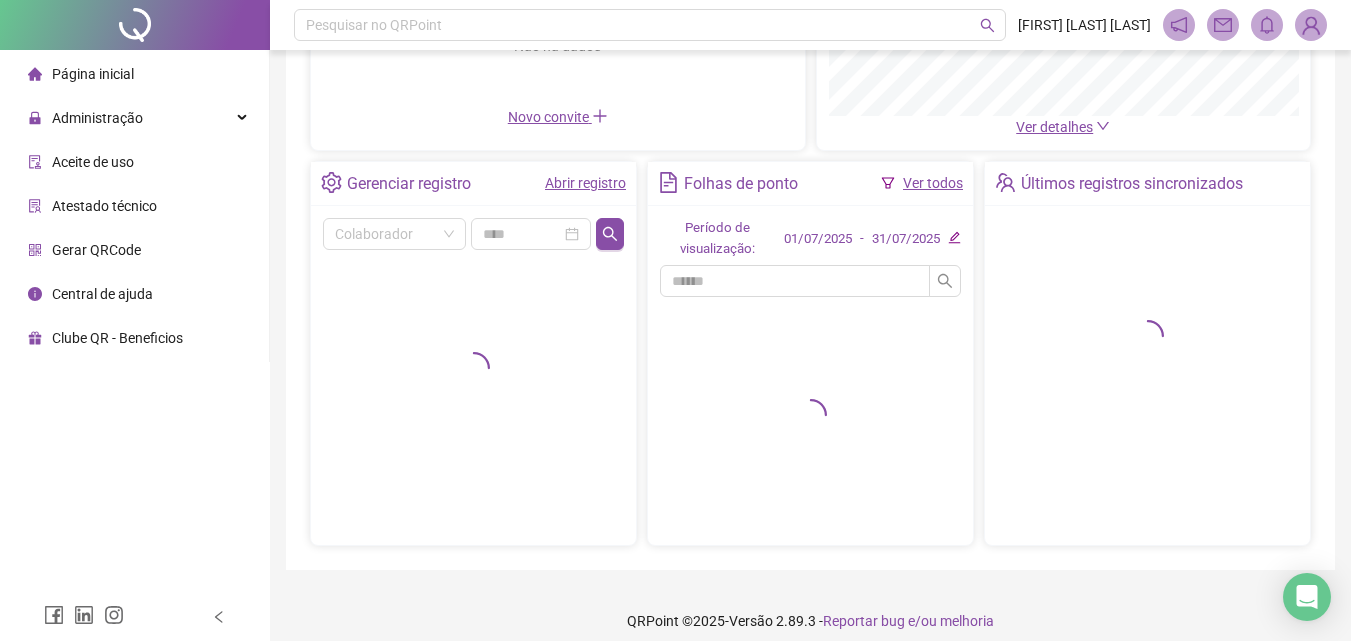 click on "Aceite de uso" at bounding box center [93, 162] 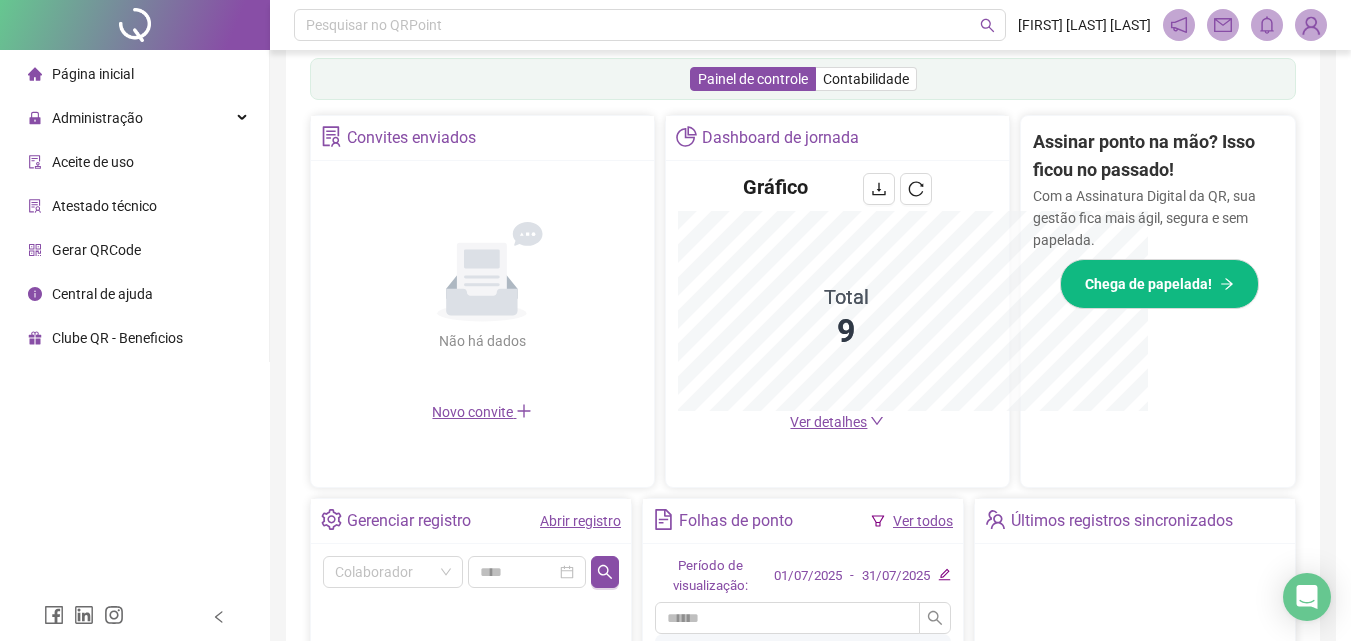 click on "**********" at bounding box center (675, 320) 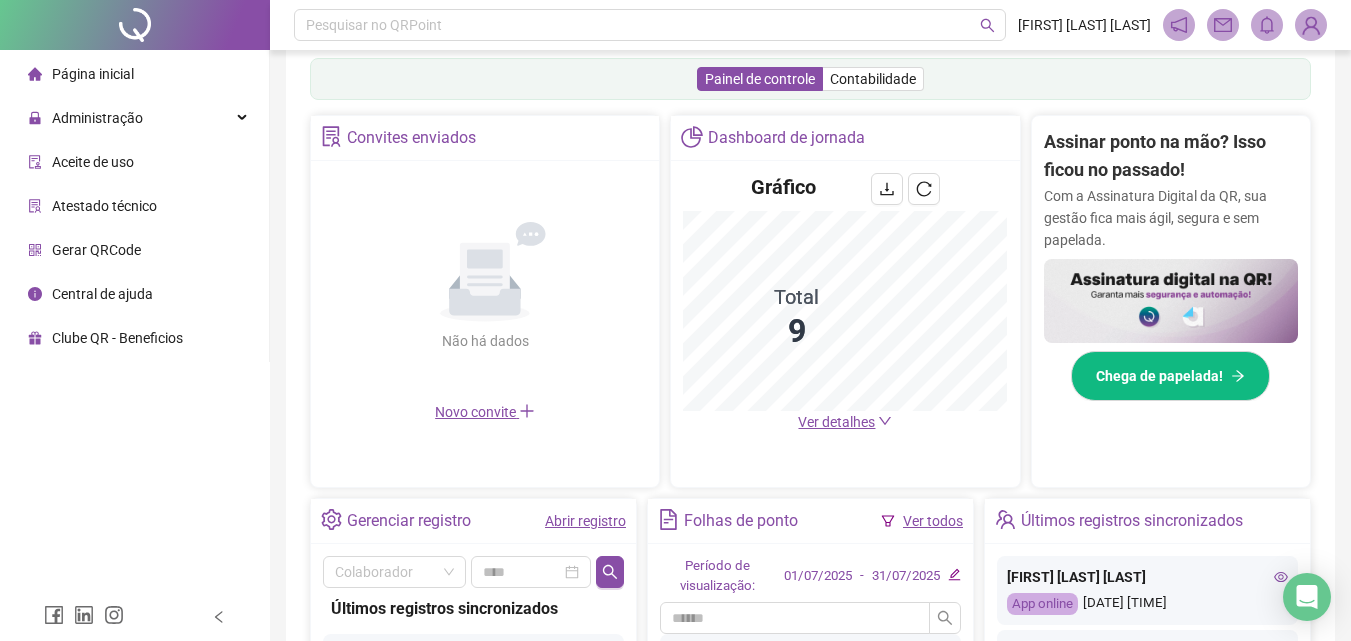 scroll, scrollTop: 227, scrollLeft: 0, axis: vertical 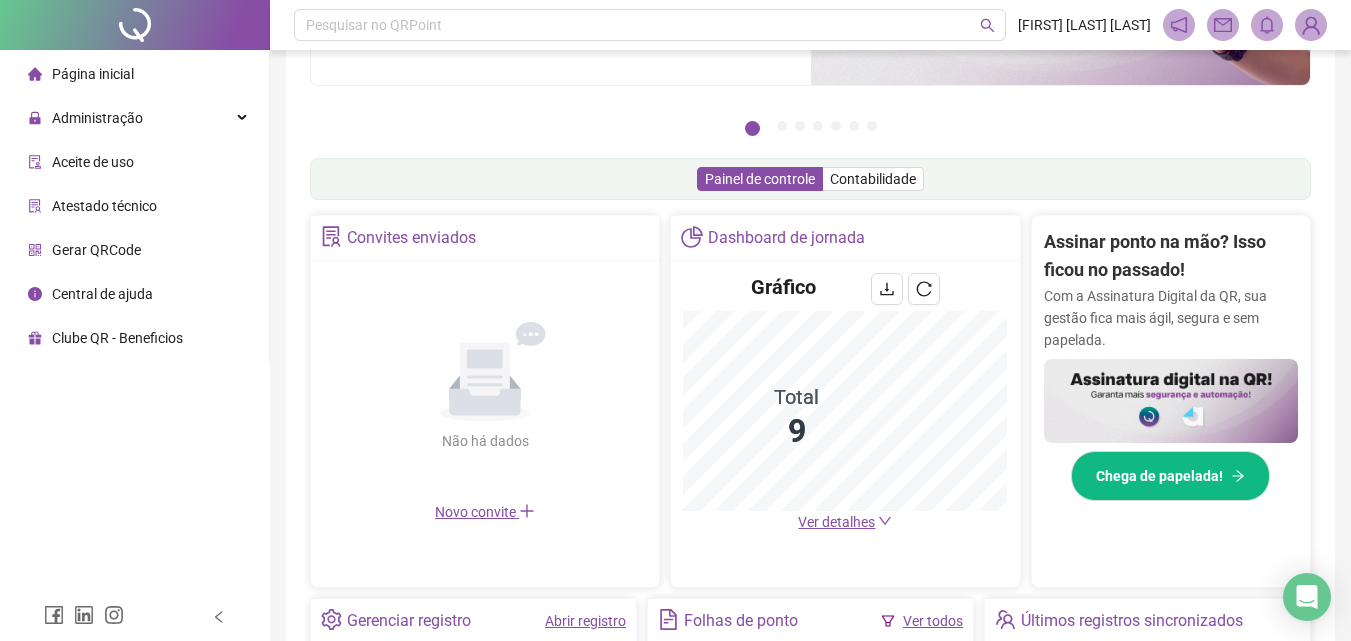 click at bounding box center [1179, 25] 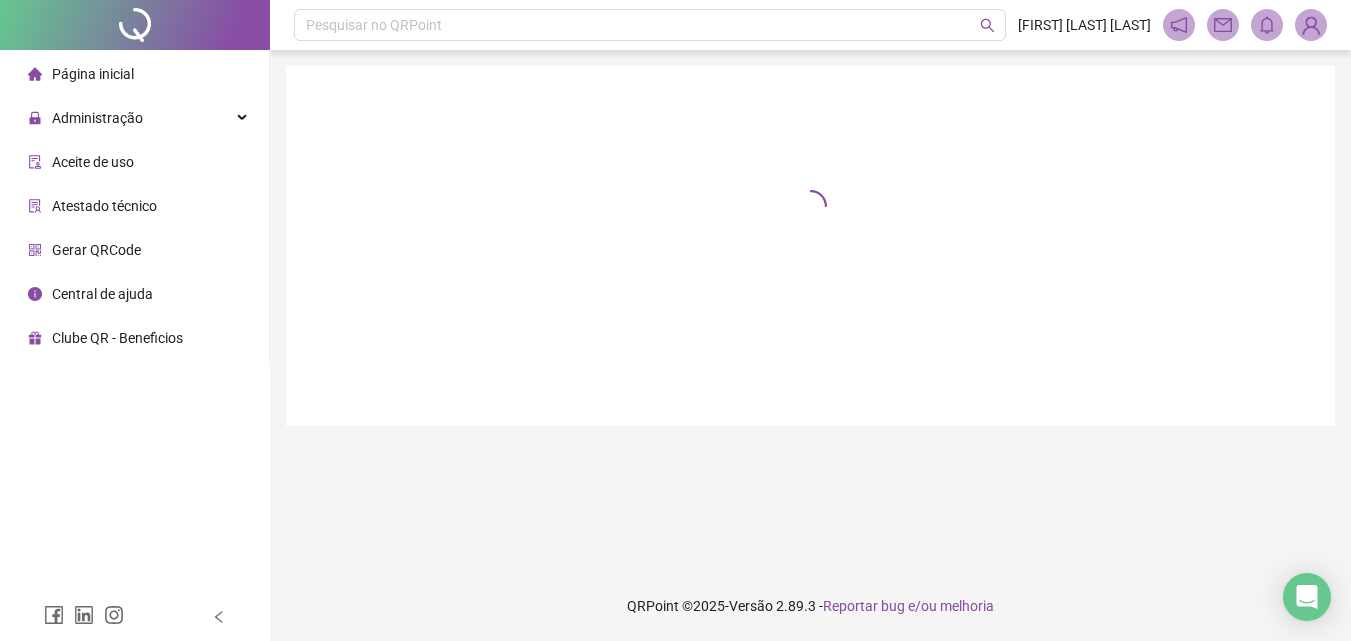 scroll, scrollTop: 0, scrollLeft: 0, axis: both 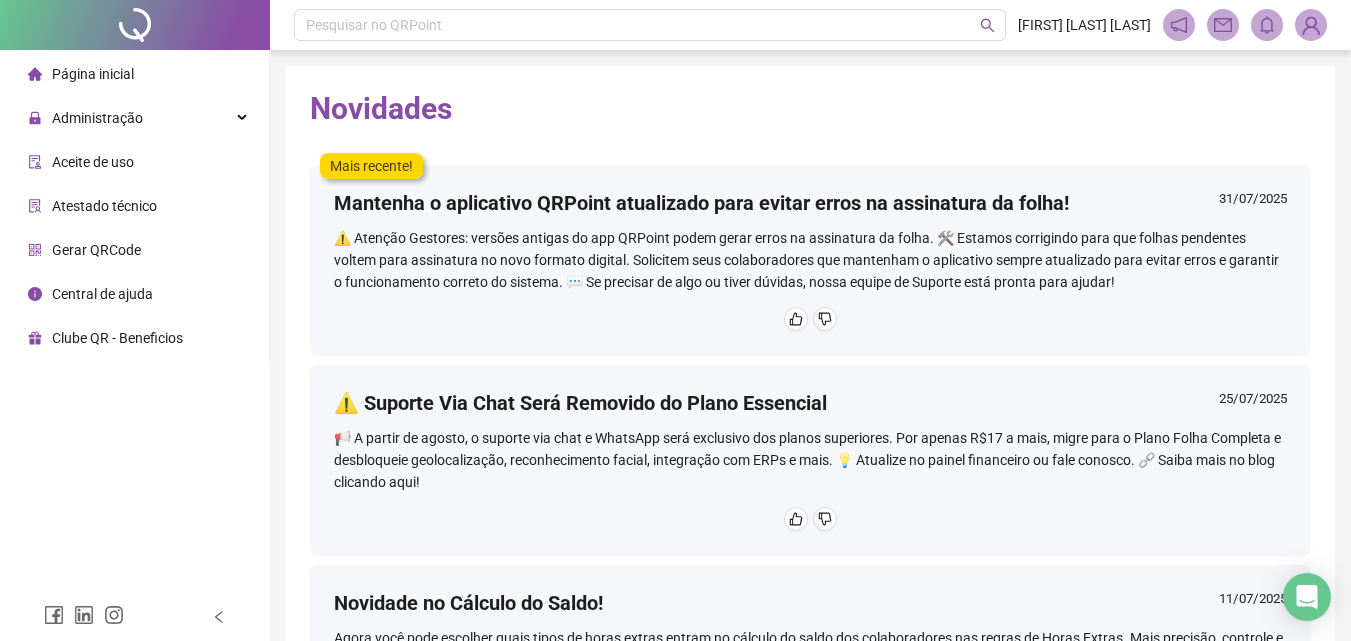 click on "Gerar QRCode" at bounding box center (96, 250) 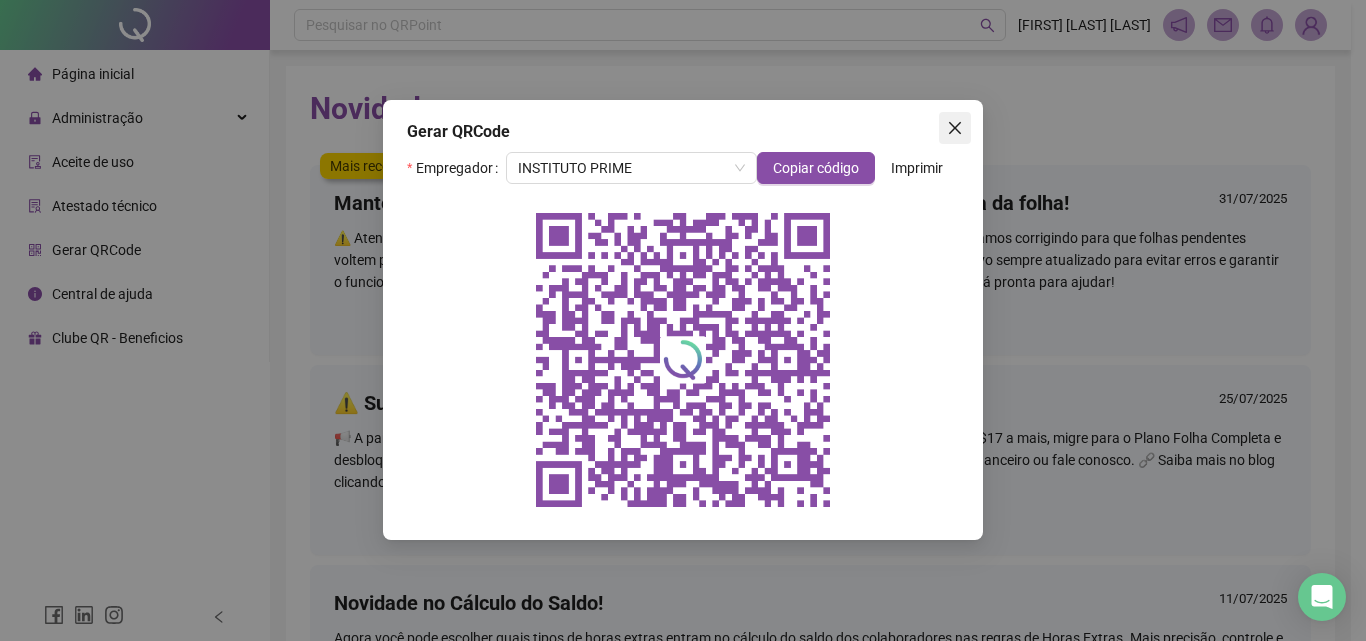 click 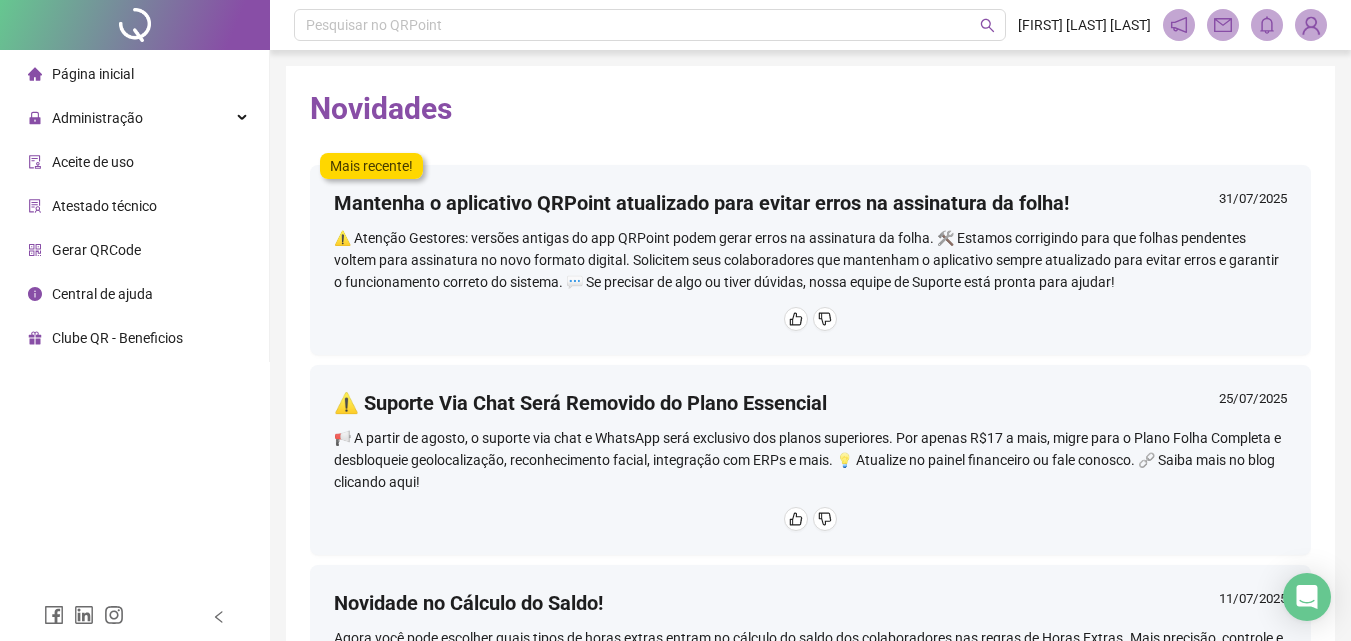 click on "Clube QR - Beneficios" at bounding box center [117, 338] 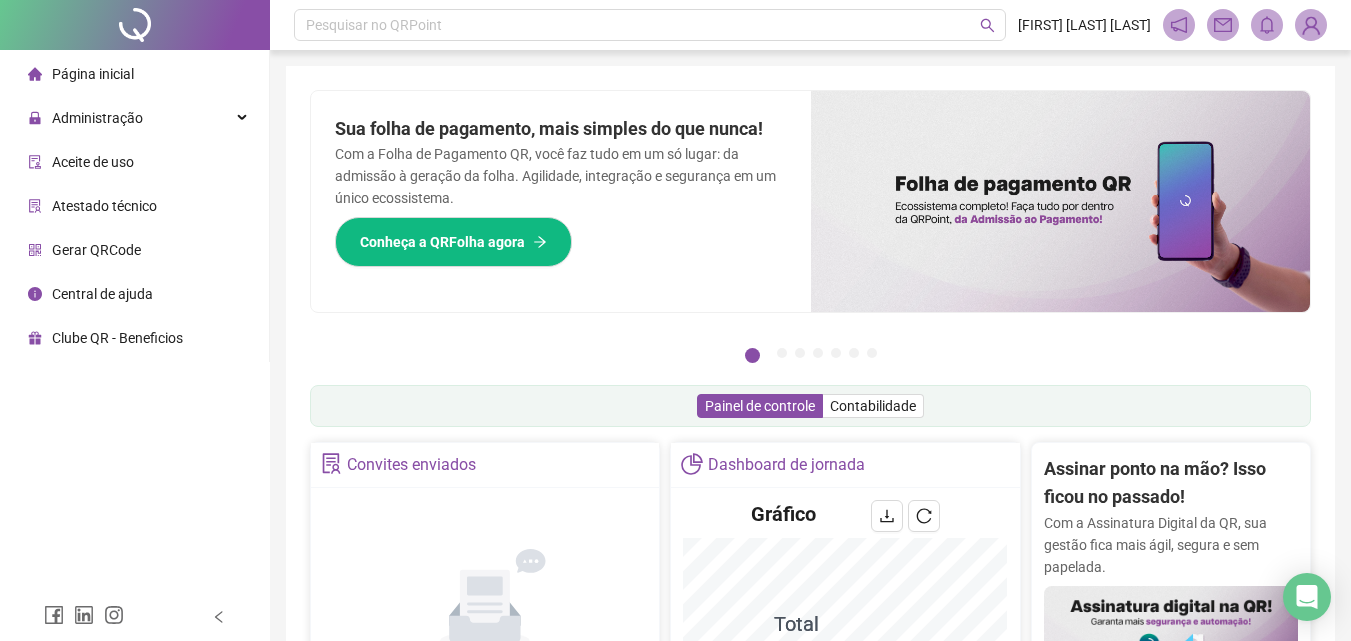 click on "Página inicial" at bounding box center [93, 74] 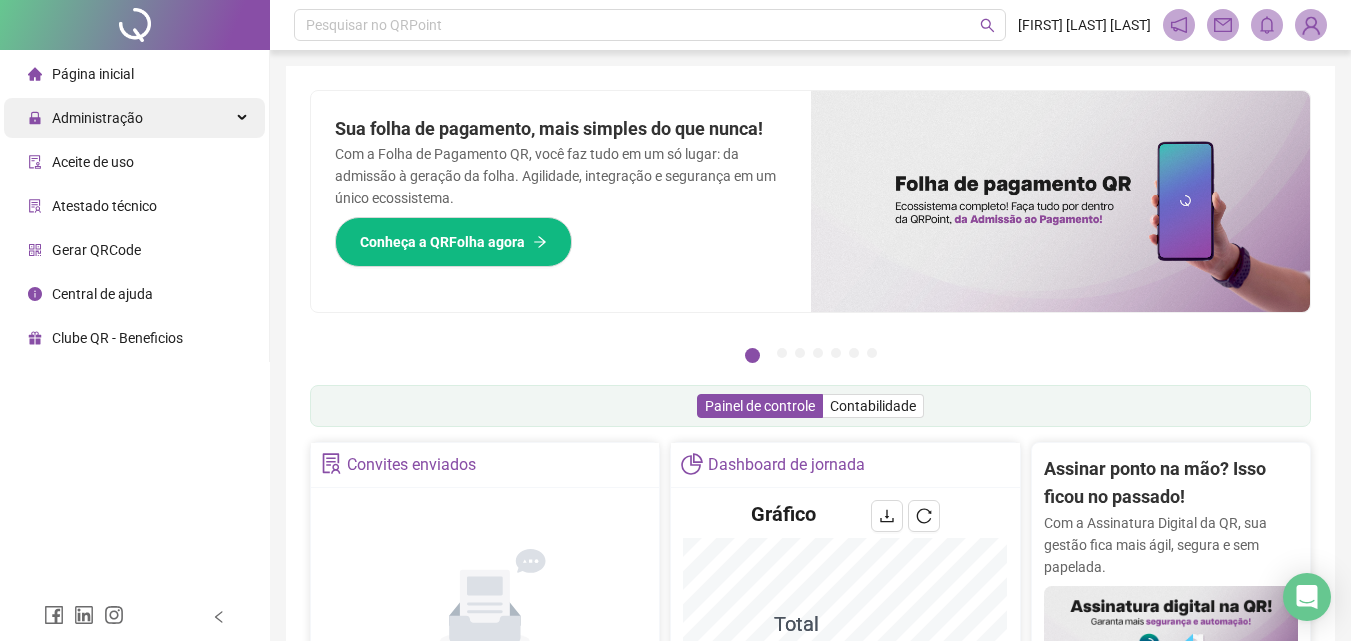 click on "Administração" at bounding box center (97, 118) 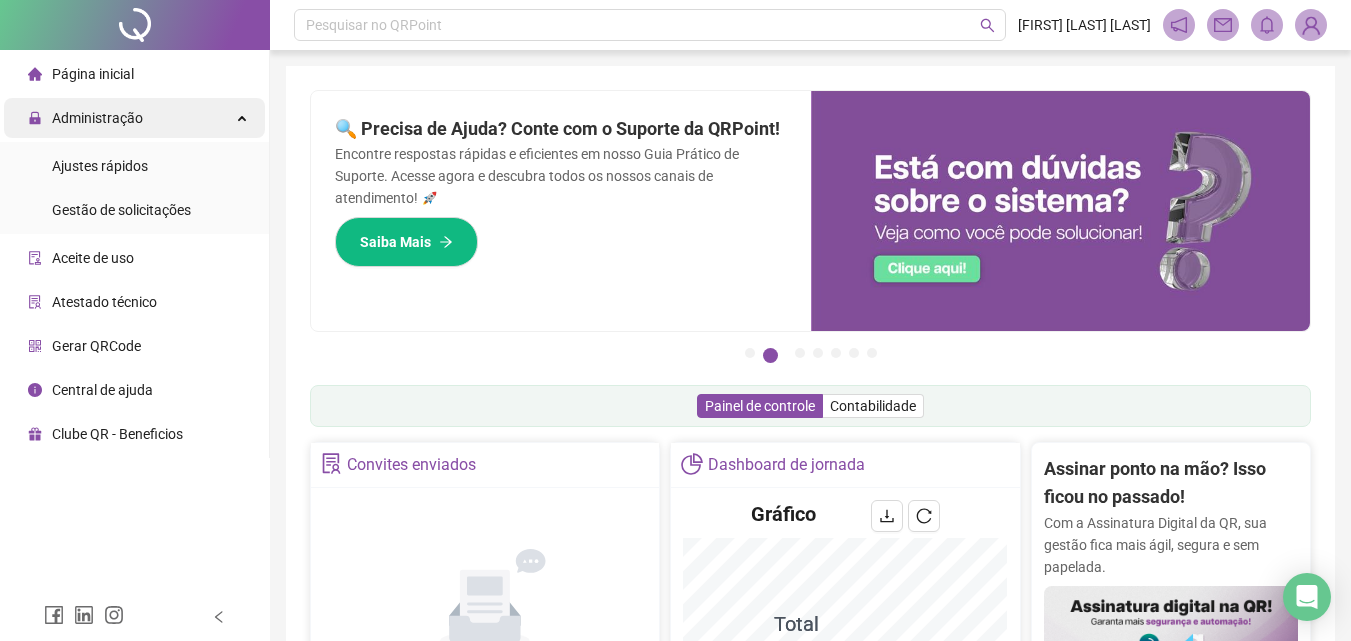 click on "Administração" at bounding box center [134, 118] 